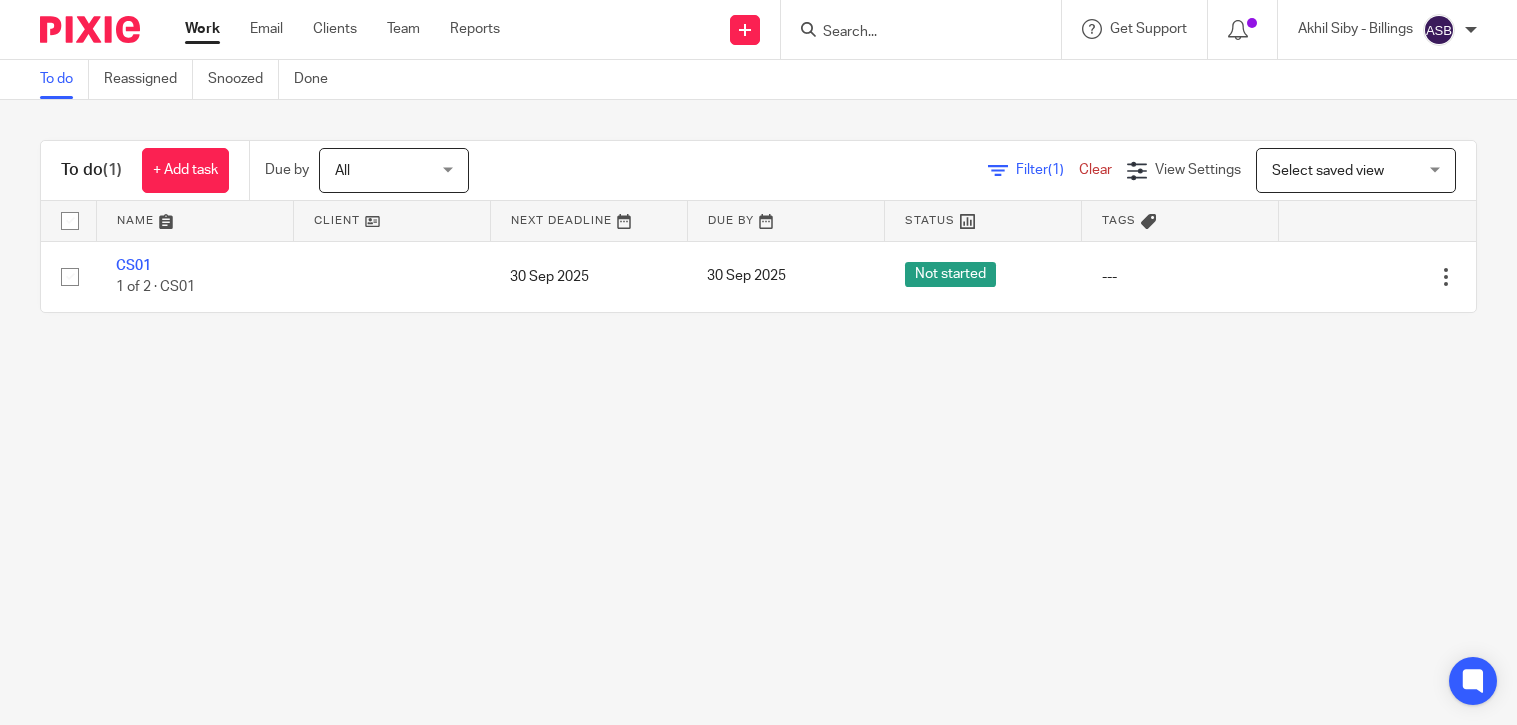 scroll, scrollTop: 0, scrollLeft: 0, axis: both 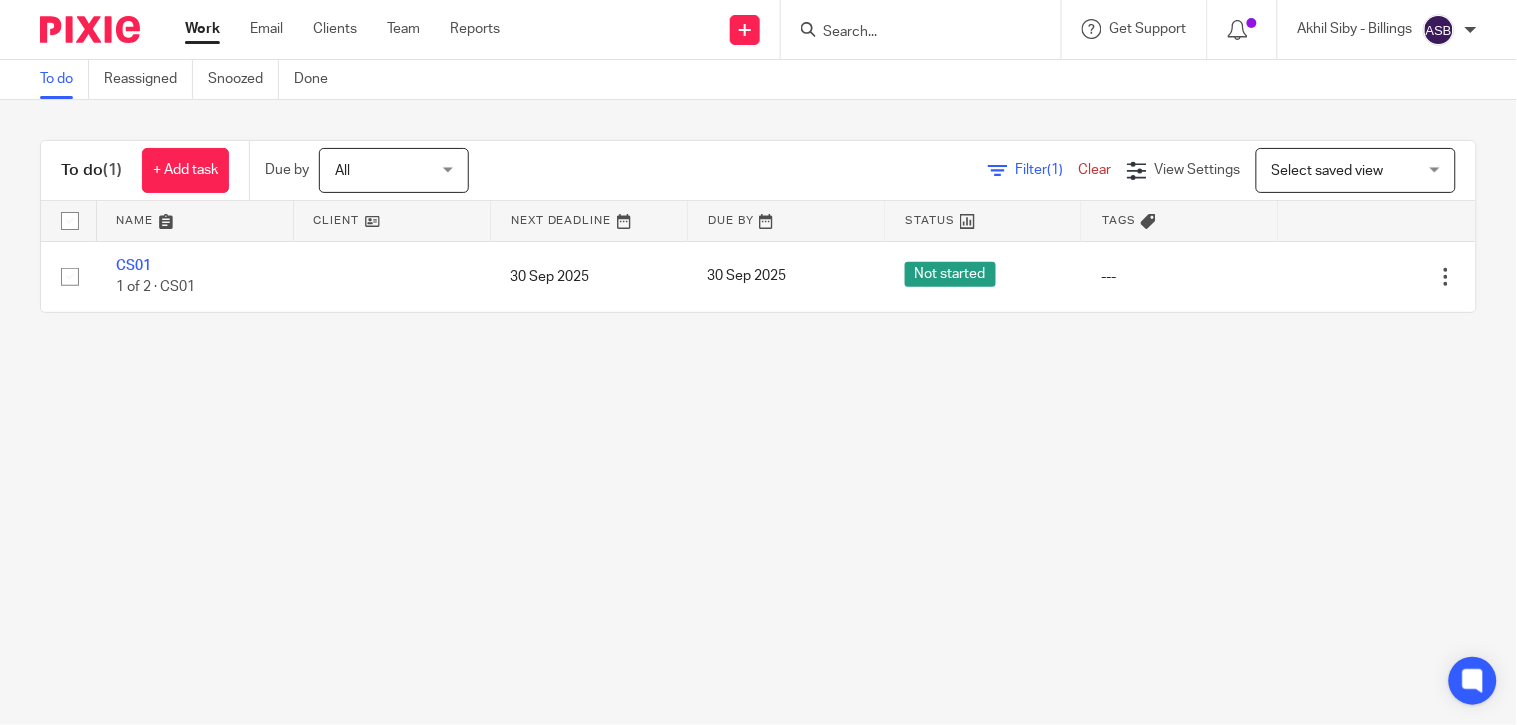 click at bounding box center [911, 33] 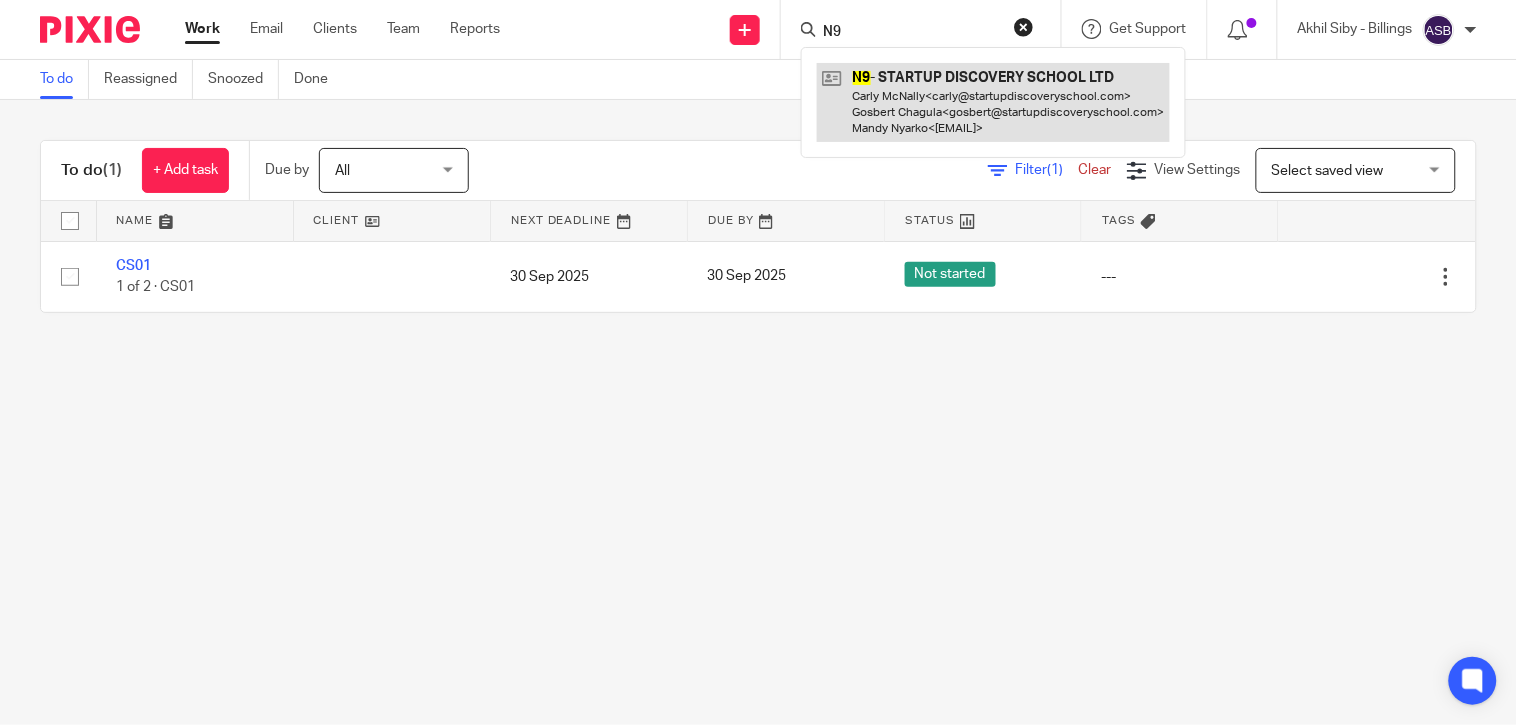 type on "N9" 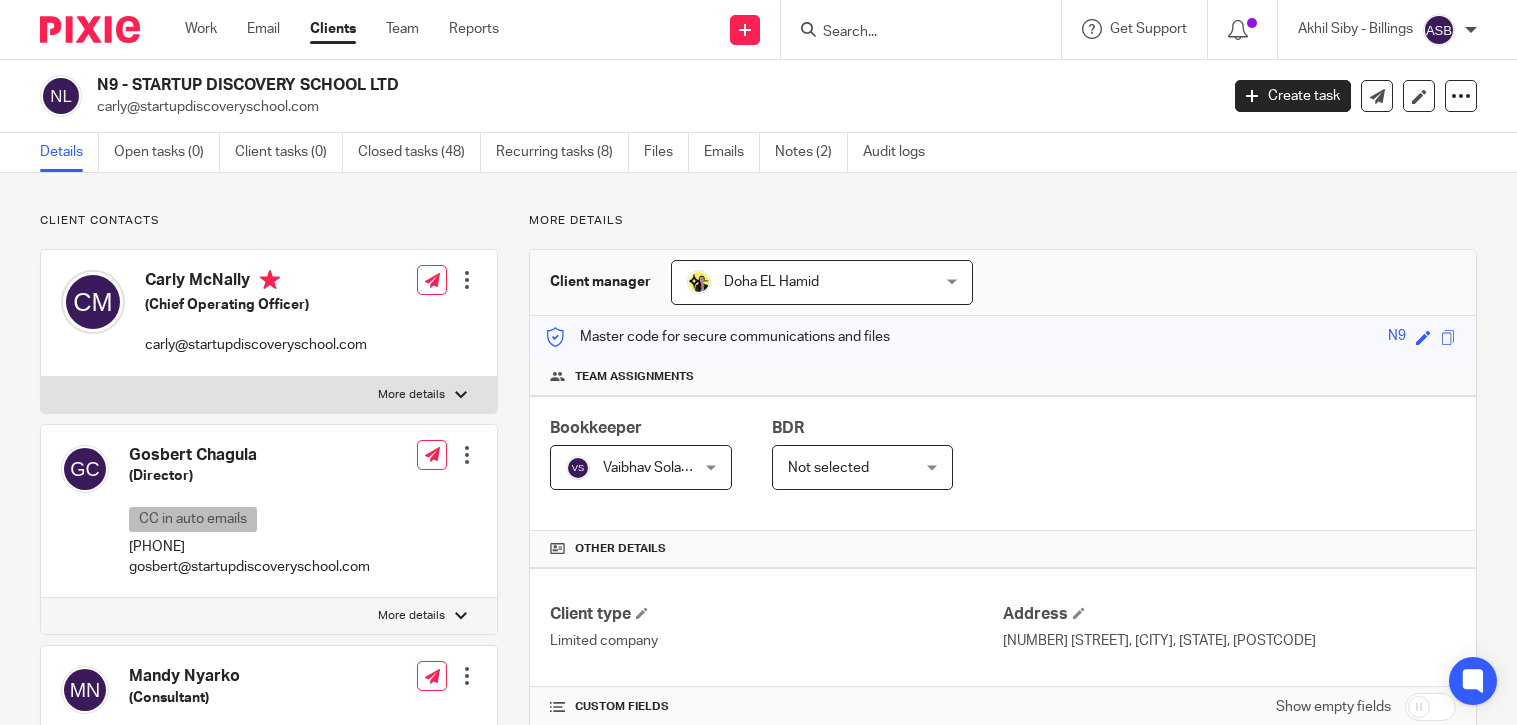 scroll, scrollTop: 0, scrollLeft: 0, axis: both 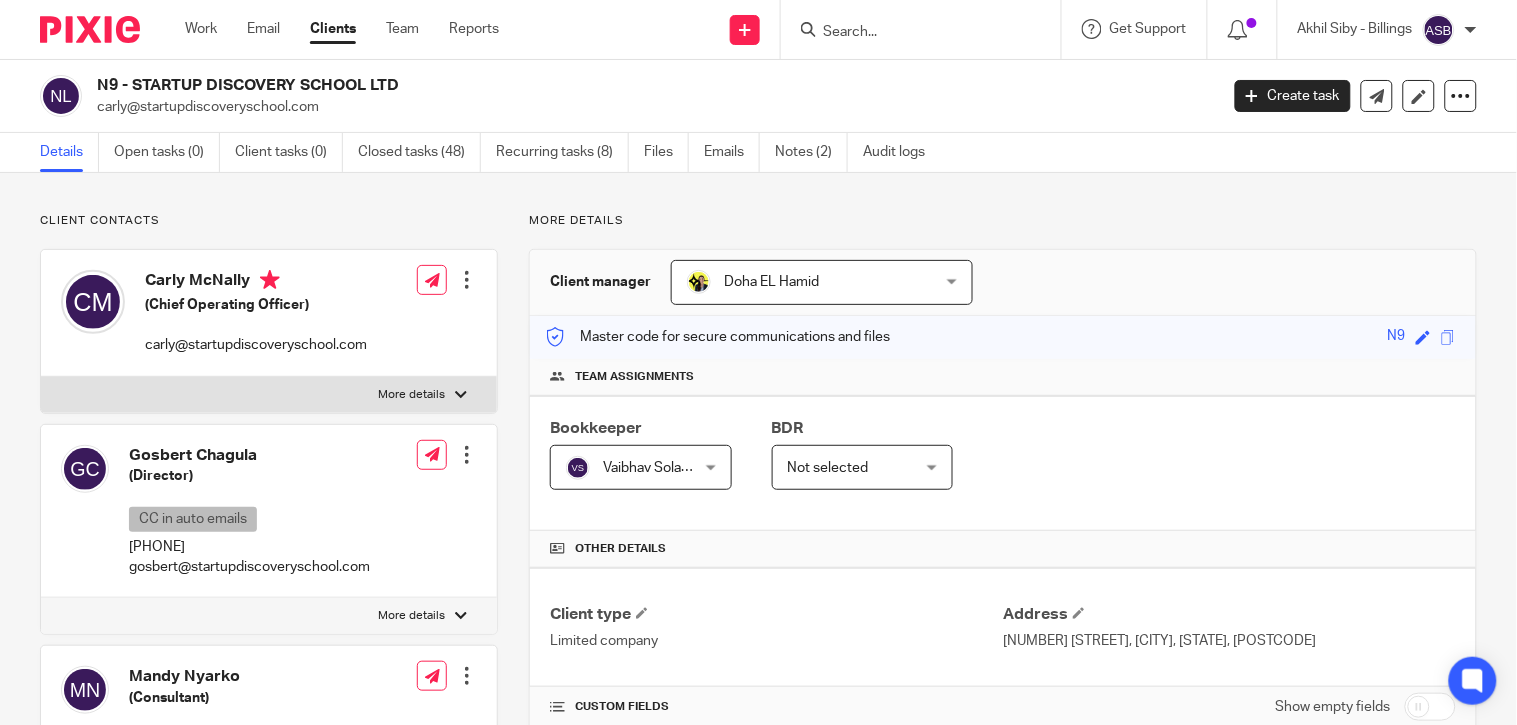 click at bounding box center (911, 33) 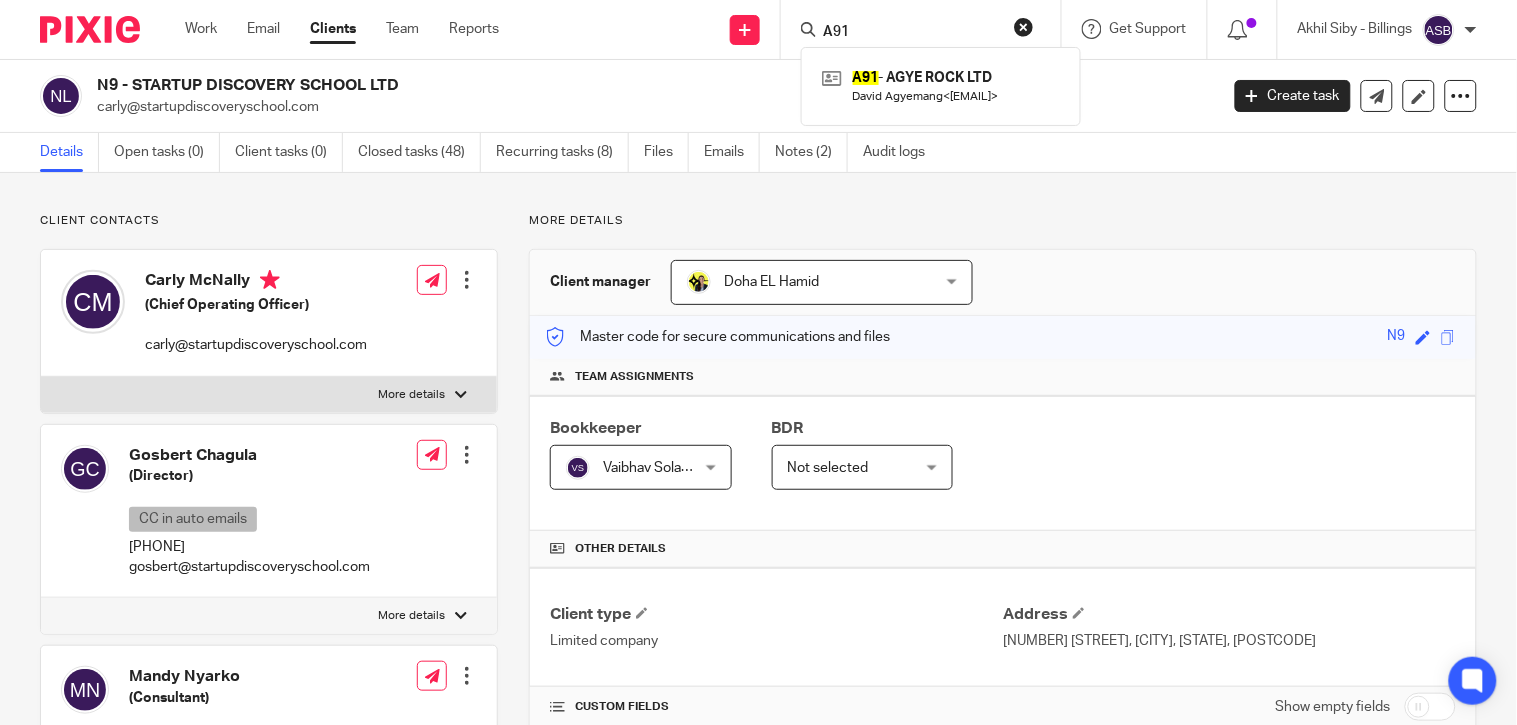 type on "A91" 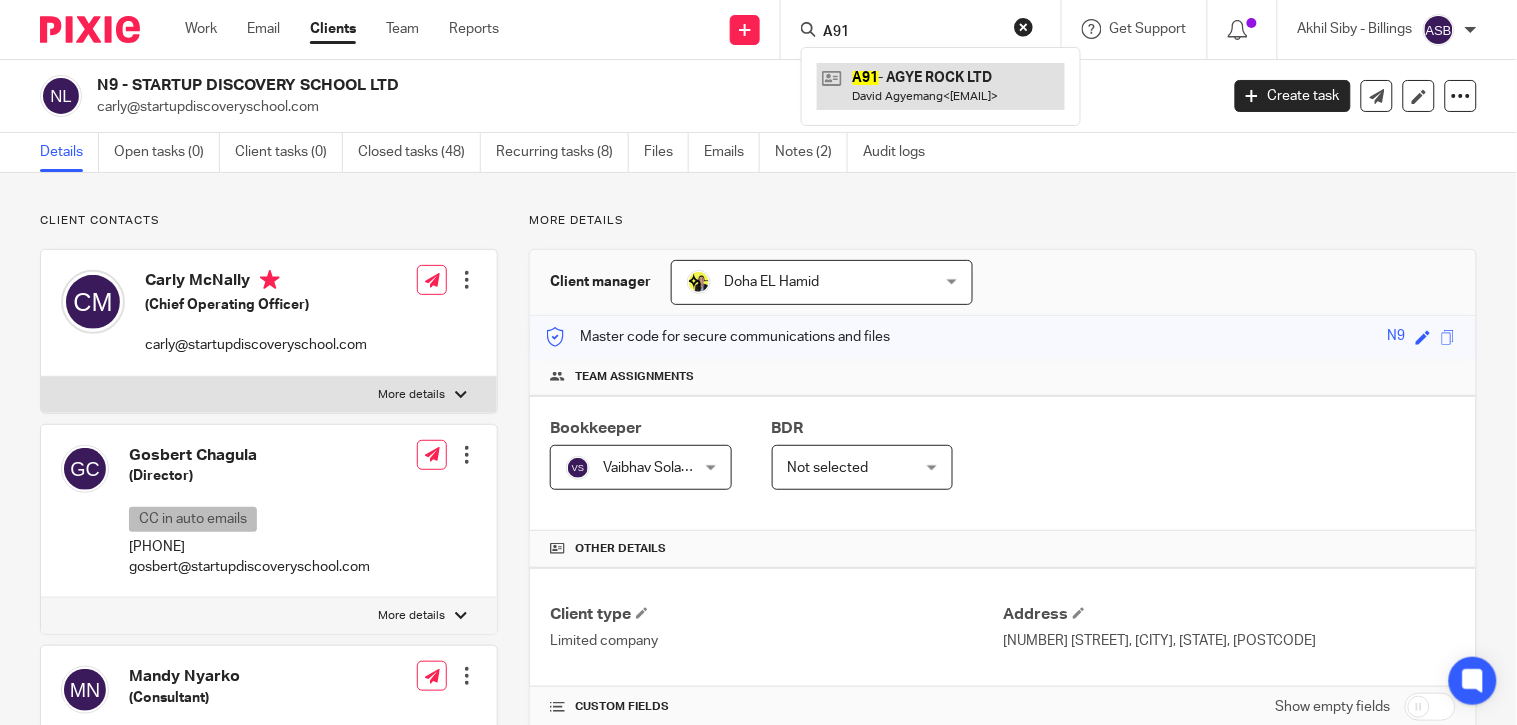 click at bounding box center (941, 86) 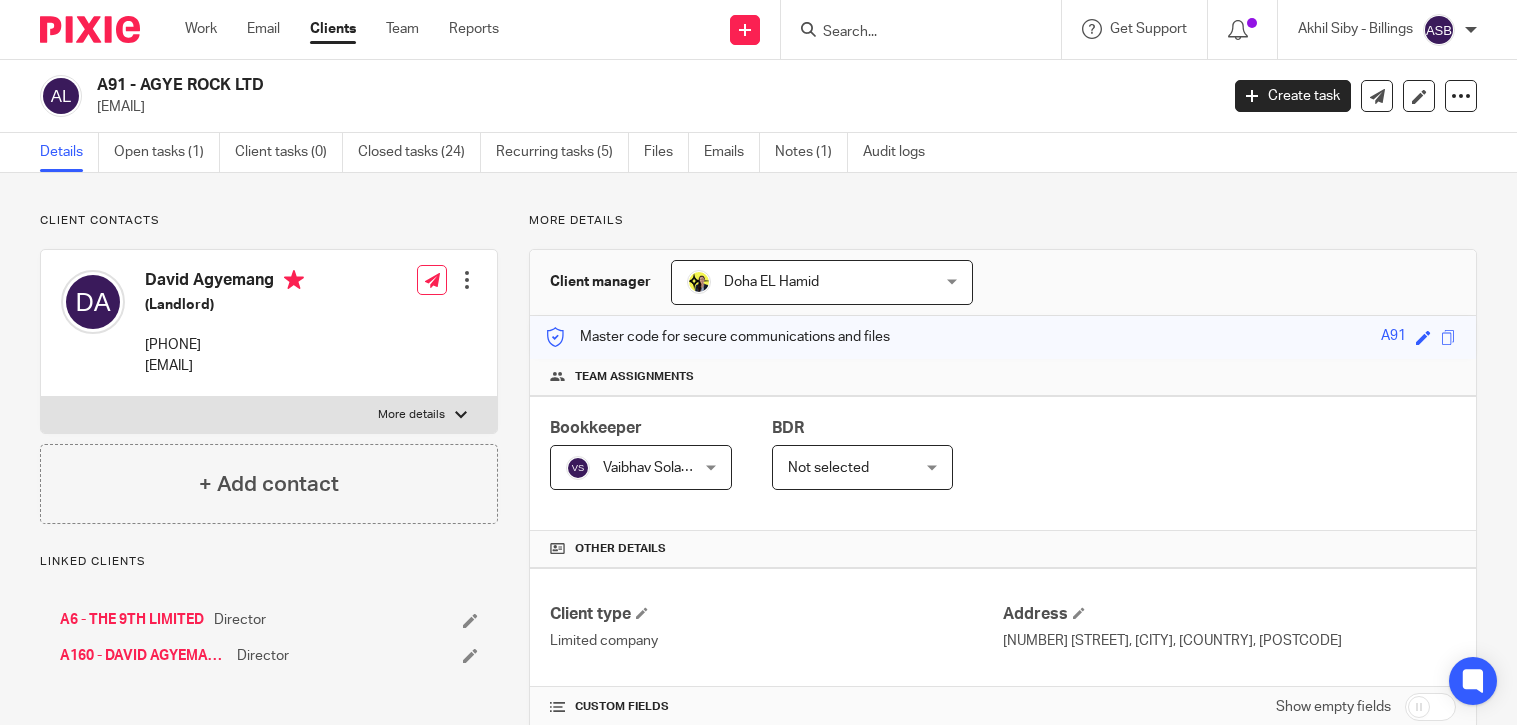 scroll, scrollTop: 0, scrollLeft: 0, axis: both 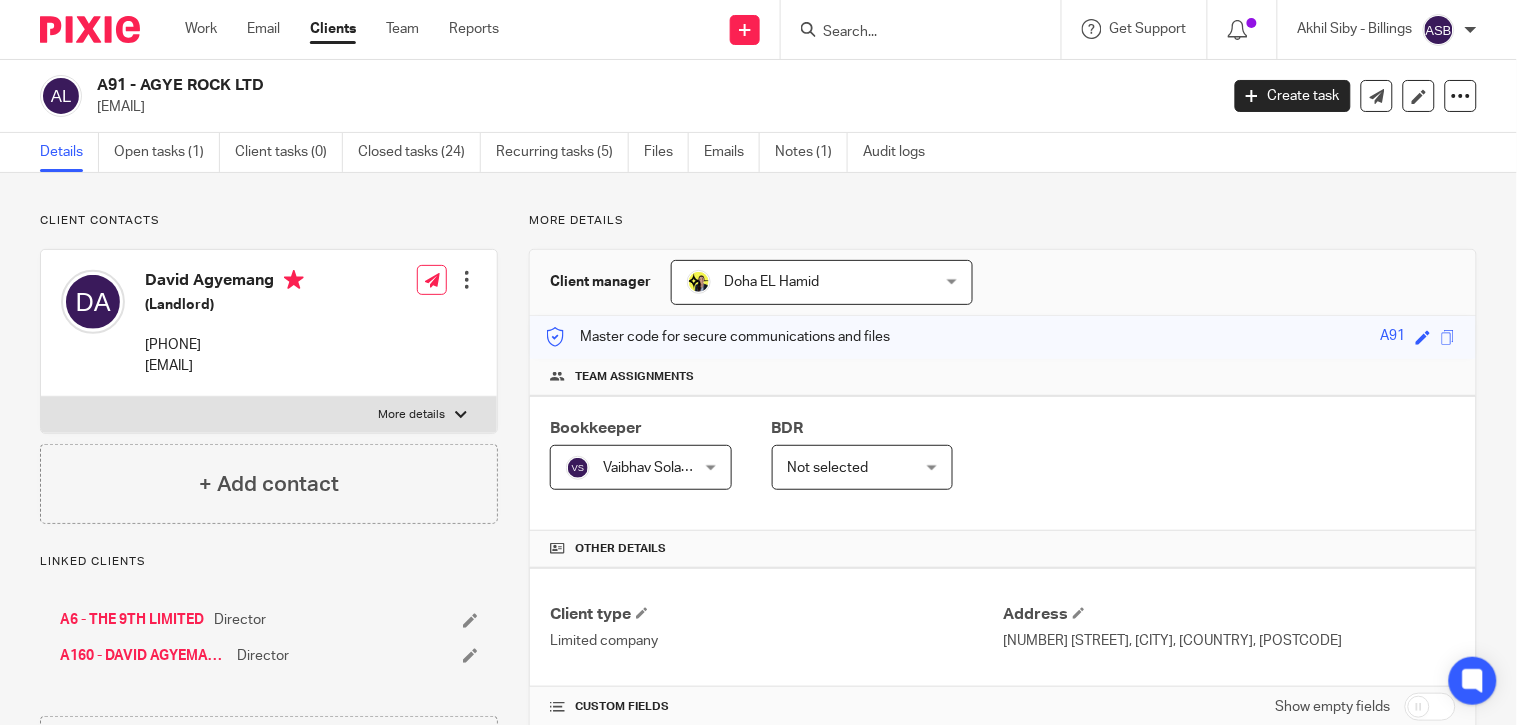 click at bounding box center [911, 33] 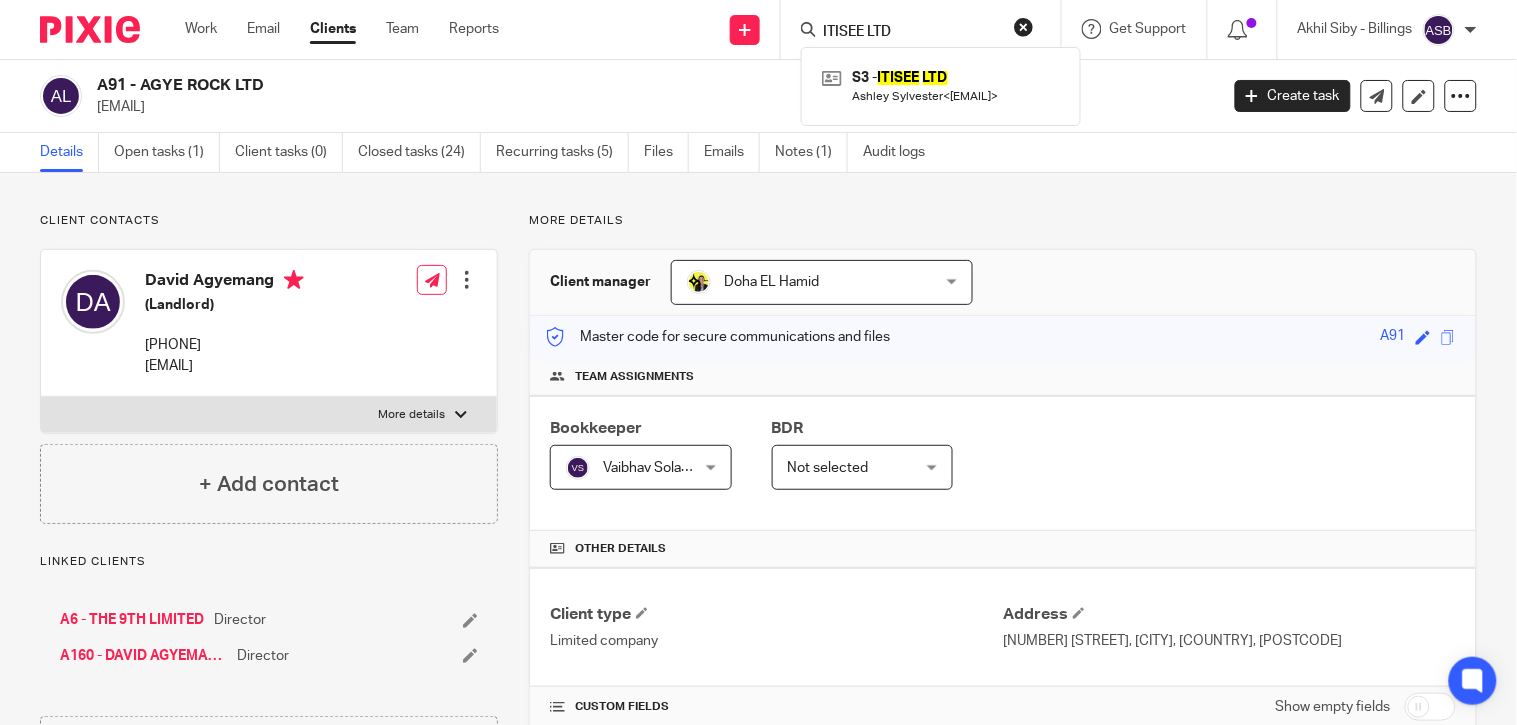 type on "ITISEE LTD" 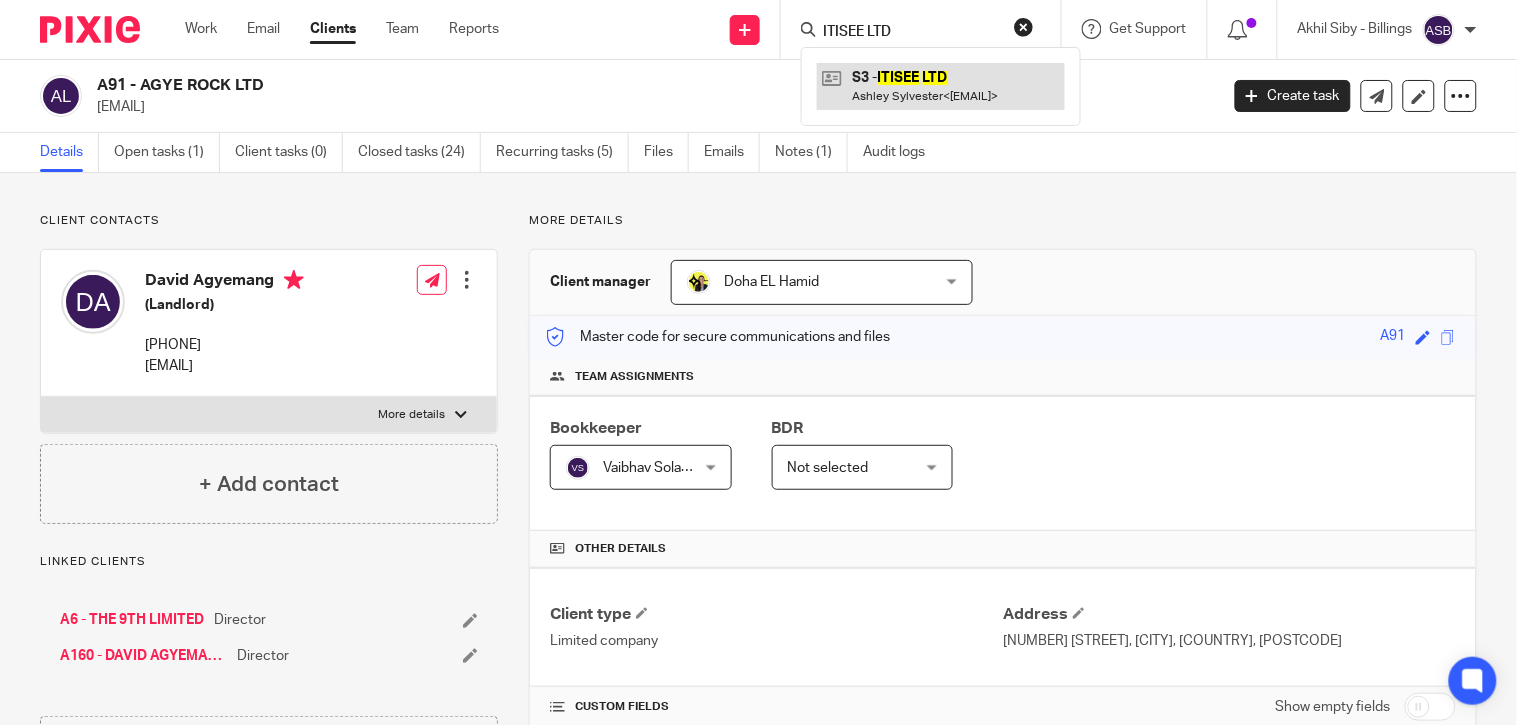 drag, startPoint x: 902, startPoint y: 91, endPoint x: 924, endPoint y: 85, distance: 22.803509 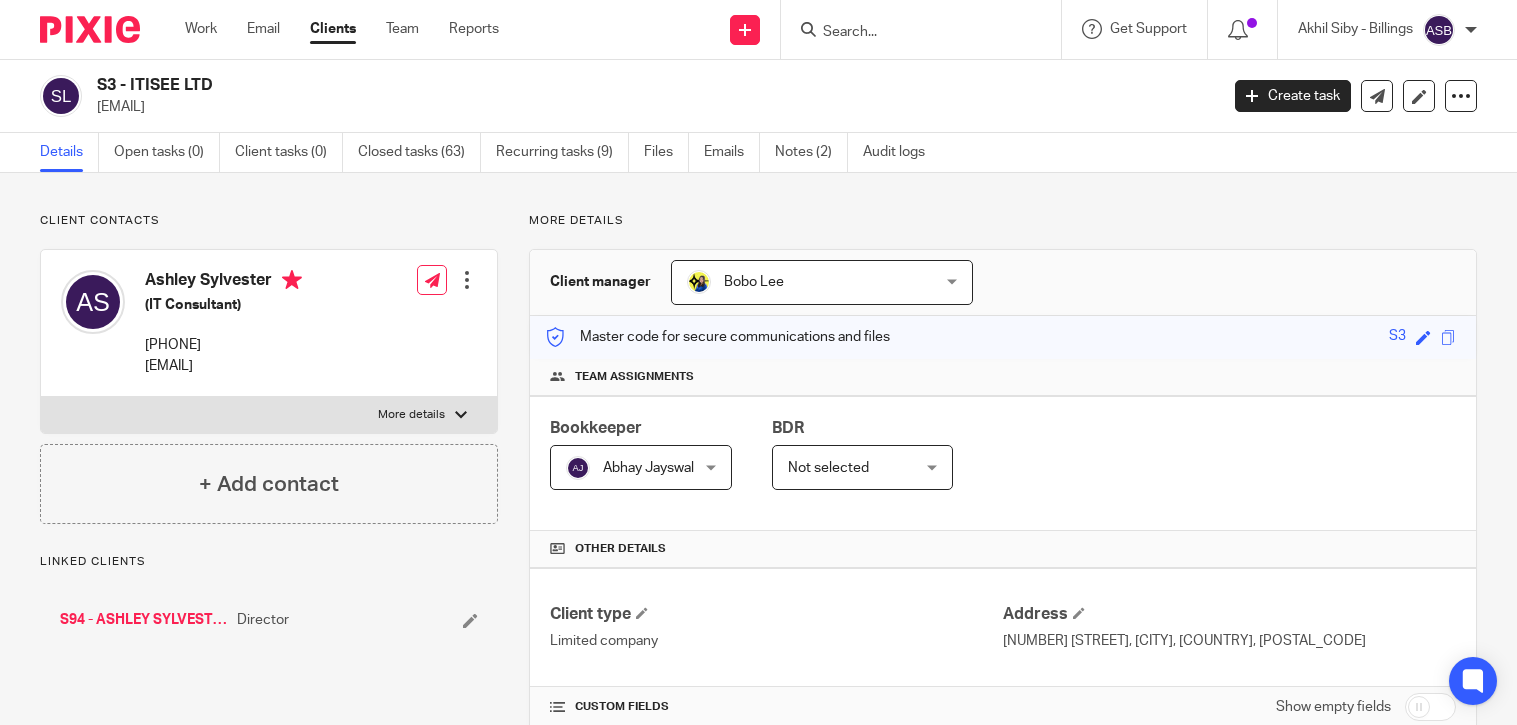 scroll, scrollTop: 0, scrollLeft: 0, axis: both 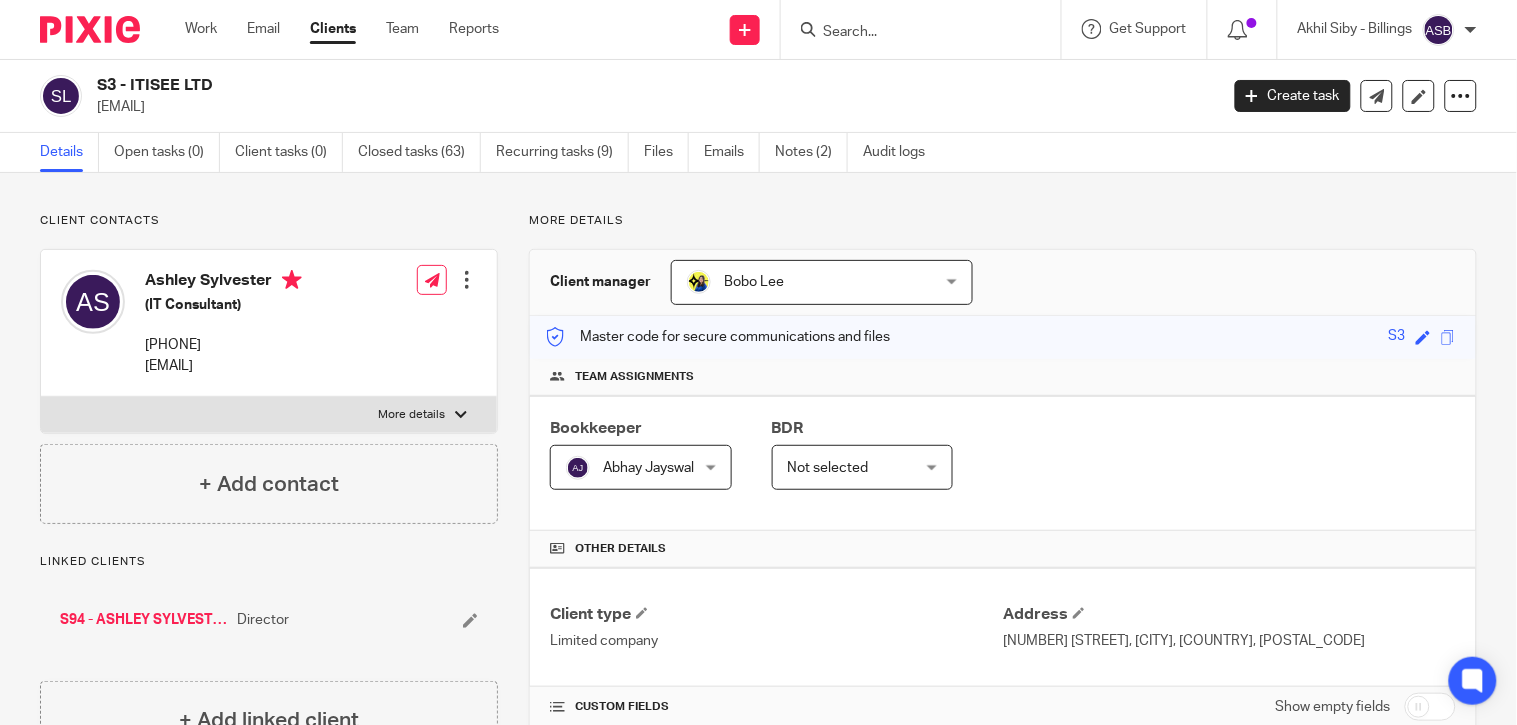 click at bounding box center (911, 33) 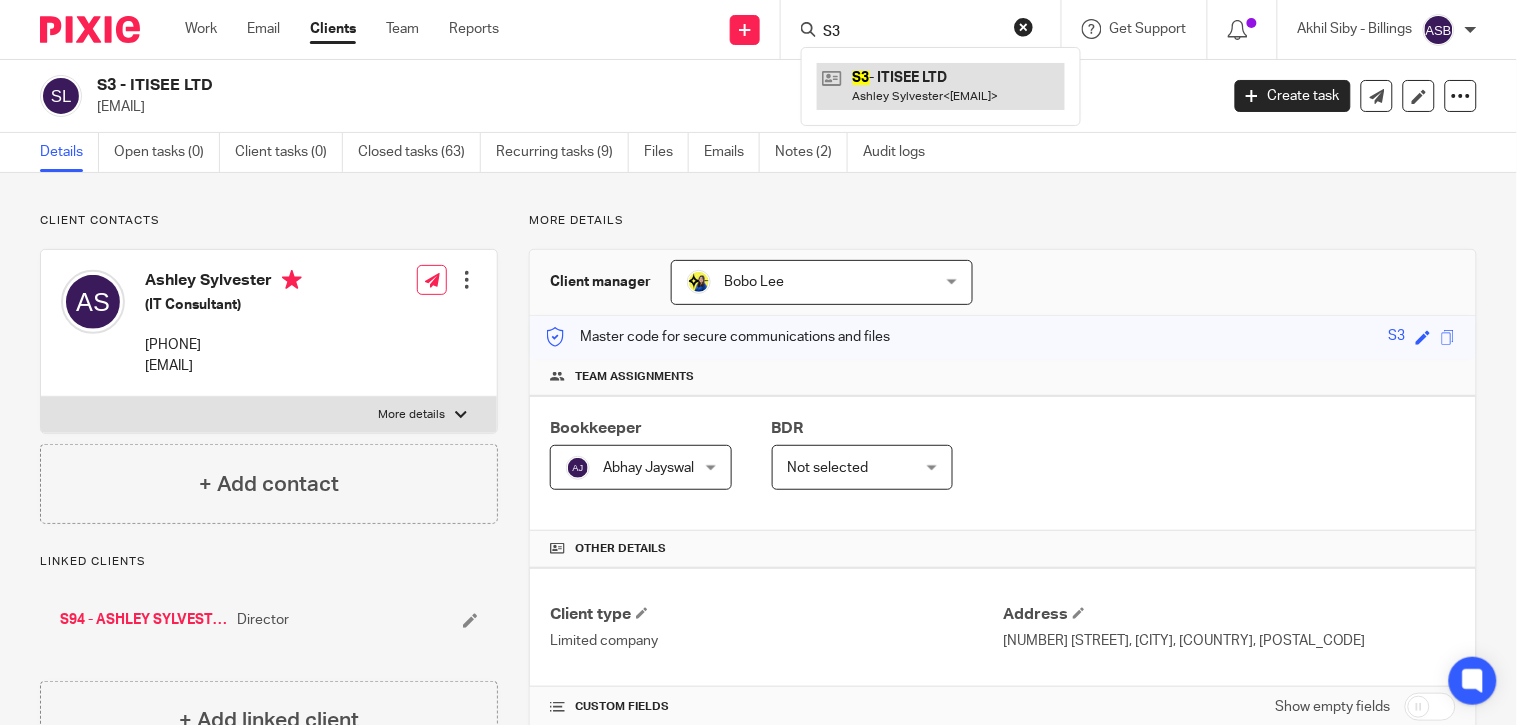 type on "S3" 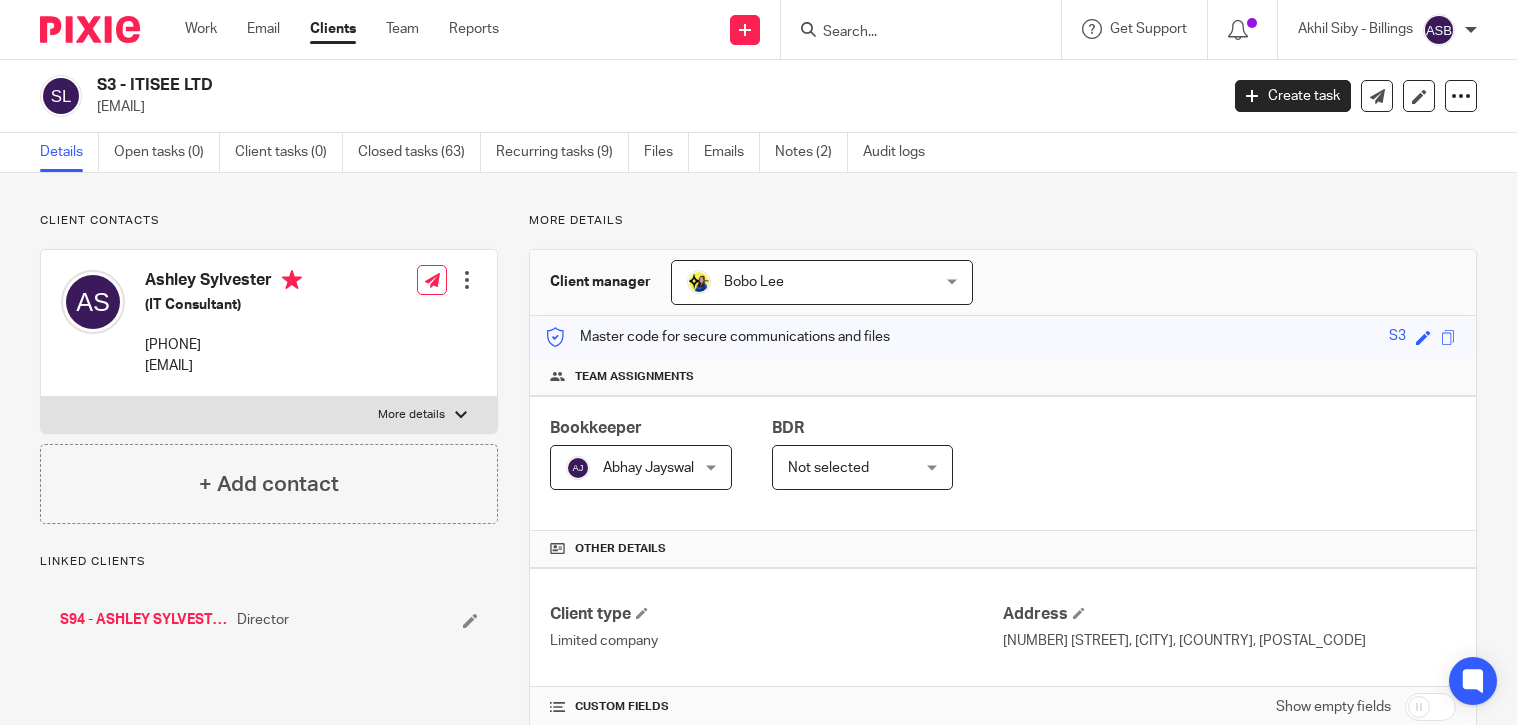 scroll, scrollTop: 0, scrollLeft: 0, axis: both 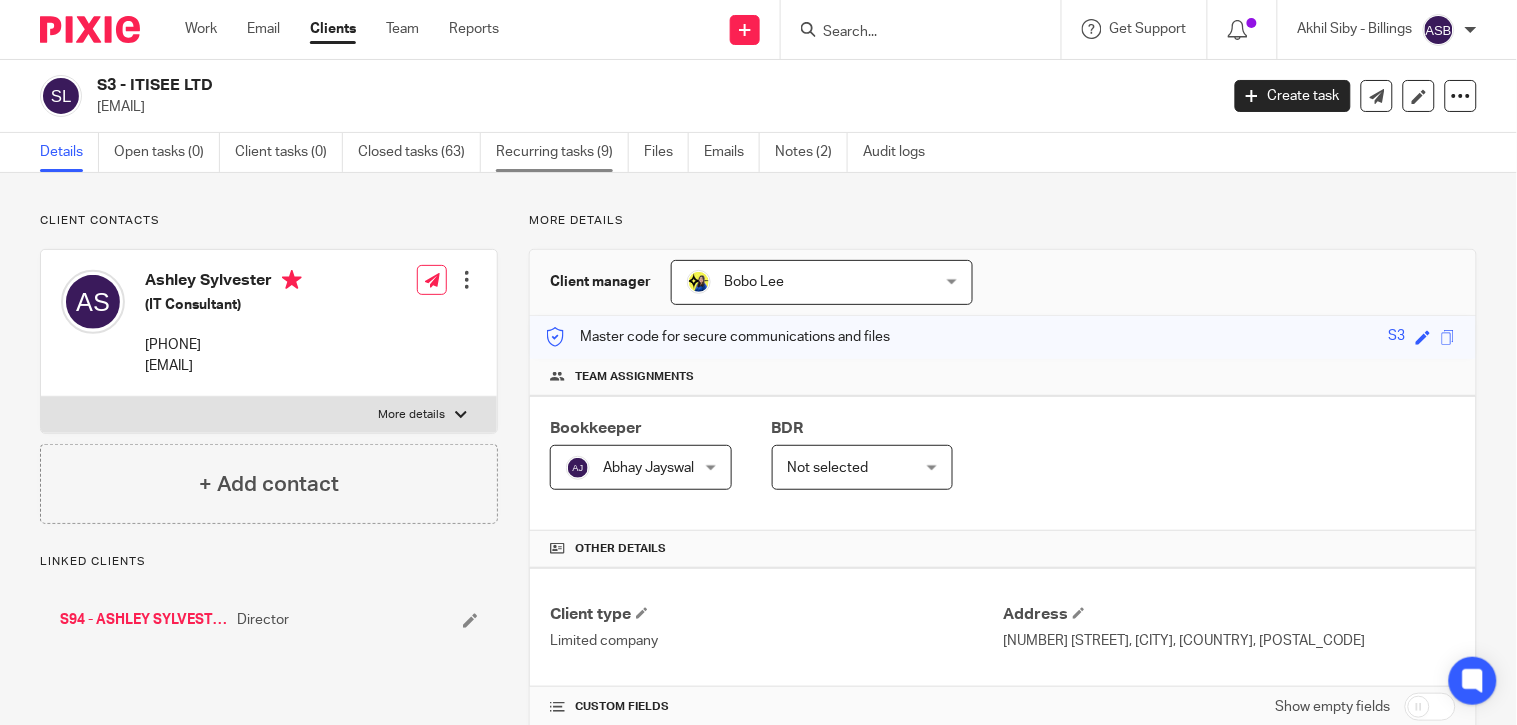 click on "Recurring tasks (9)" at bounding box center (562, 152) 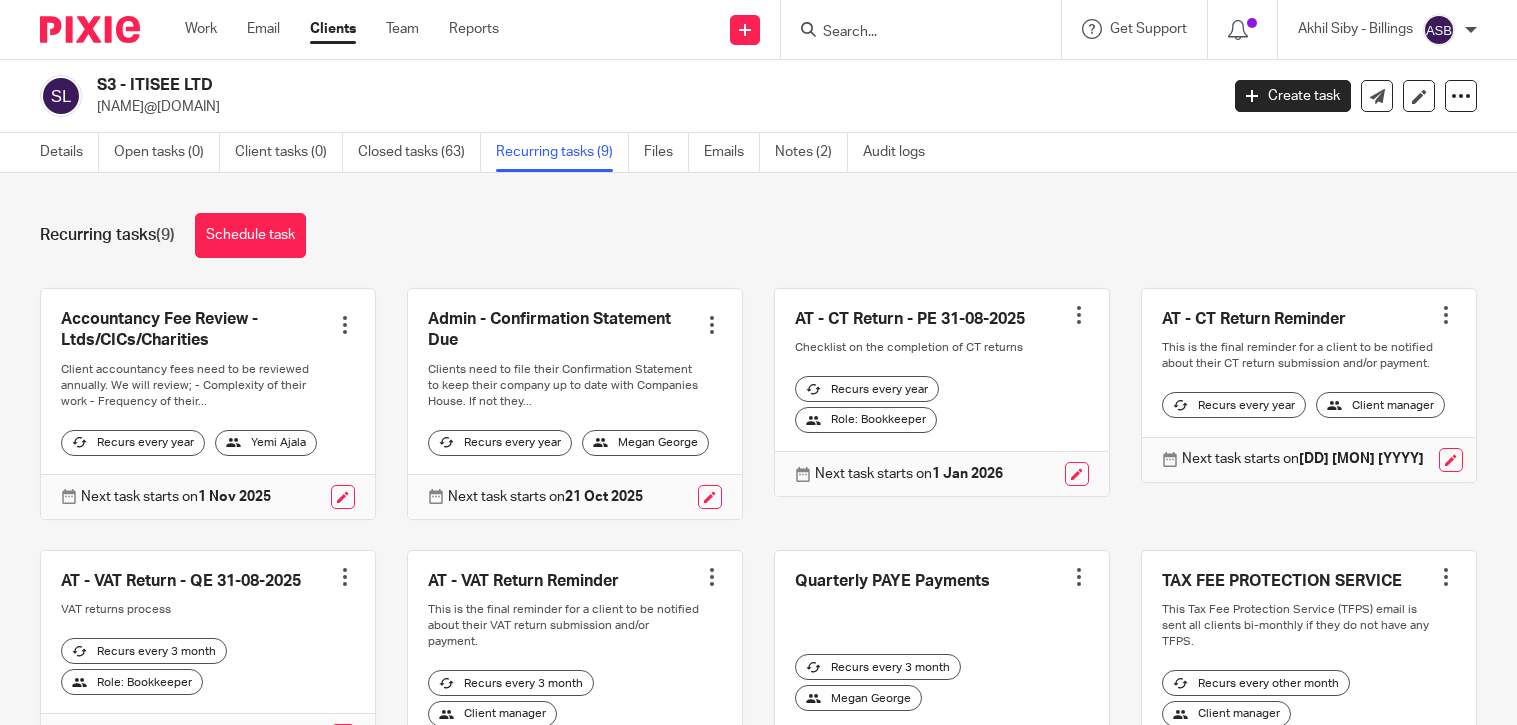 scroll, scrollTop: 0, scrollLeft: 0, axis: both 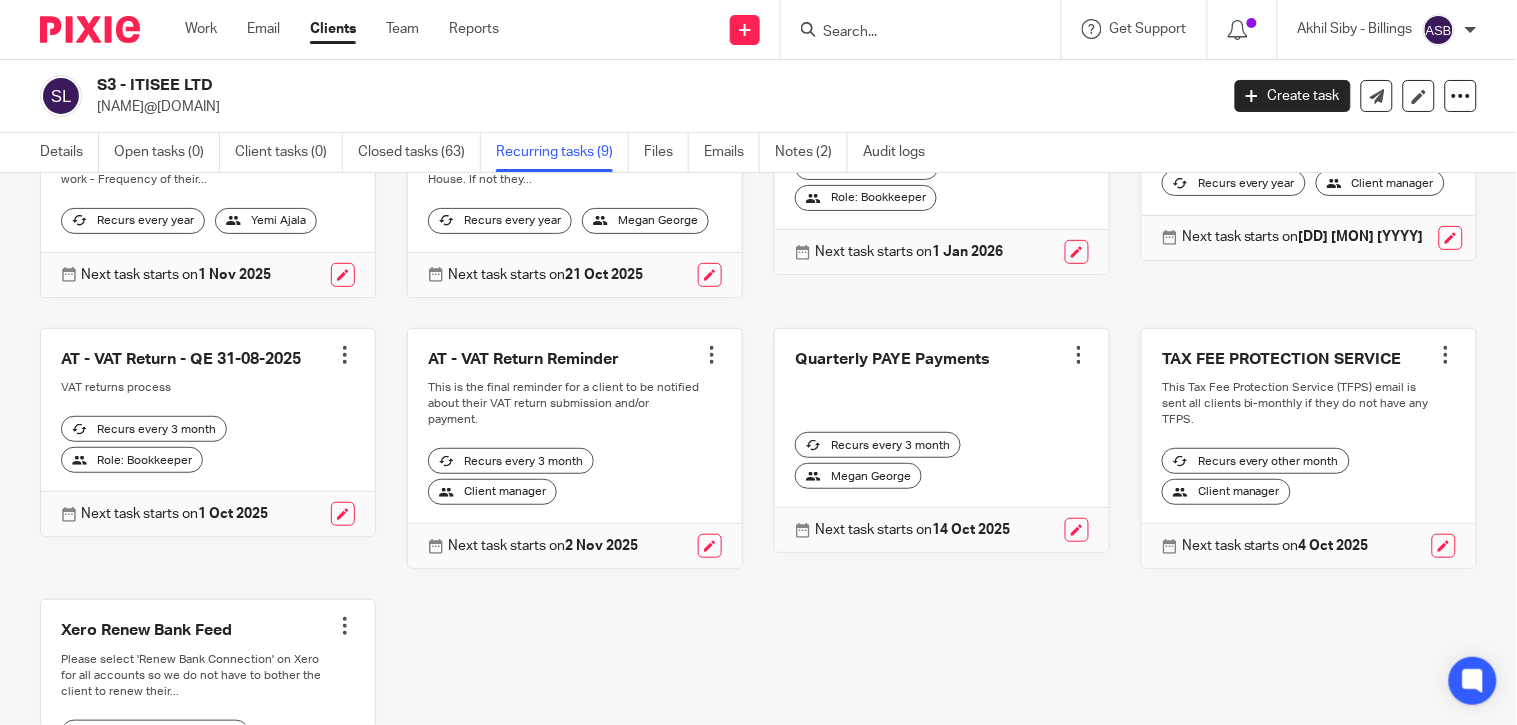 click at bounding box center [1446, 355] 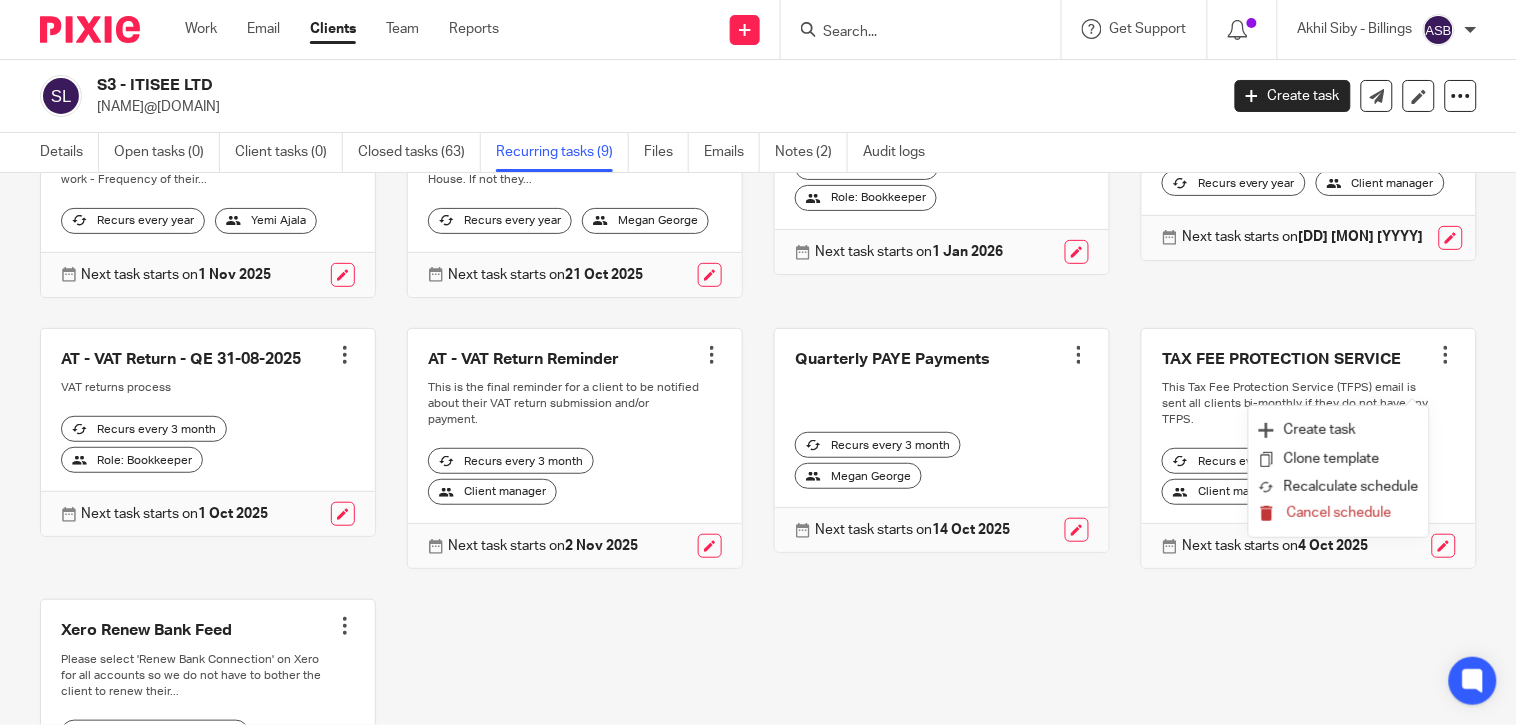 click on "Cancel schedule" at bounding box center [1339, 513] 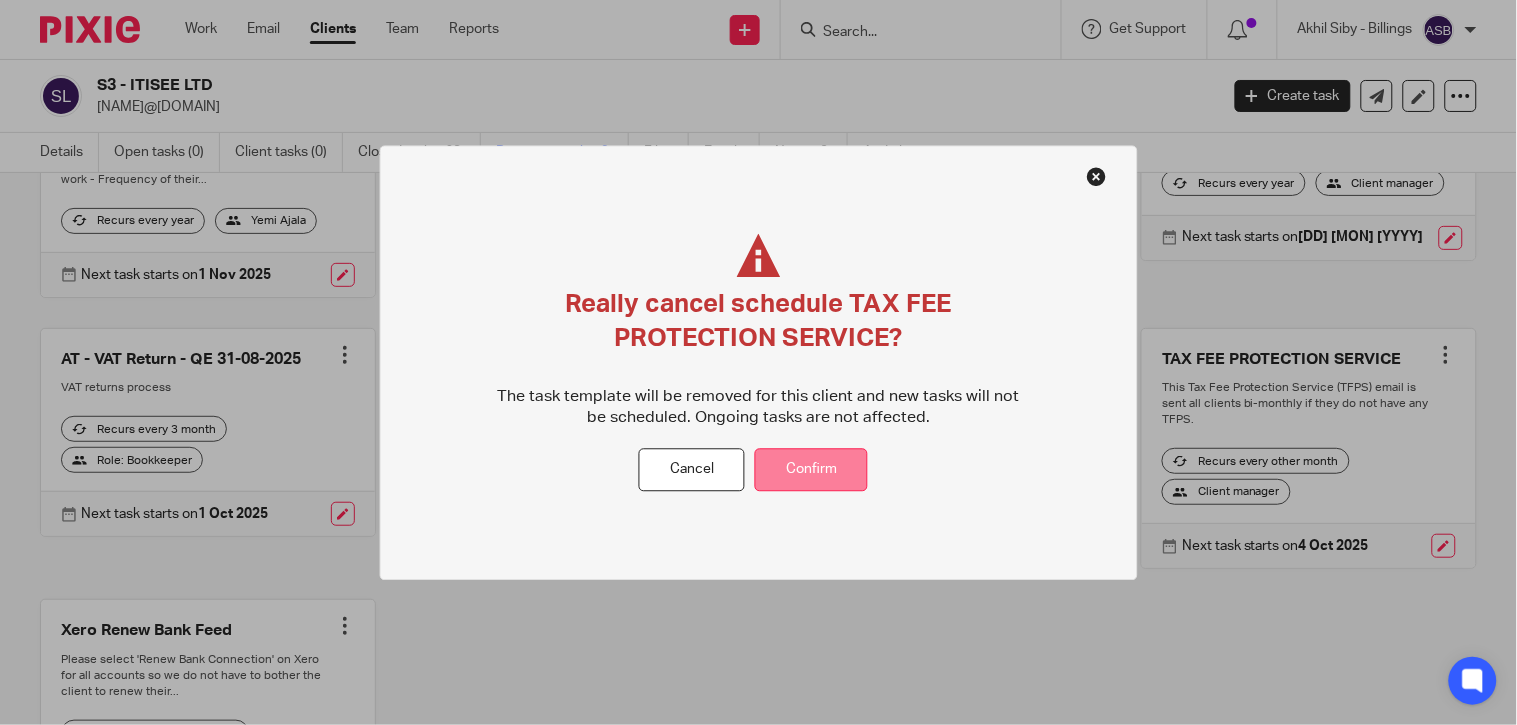 click on "Confirm" at bounding box center [811, 470] 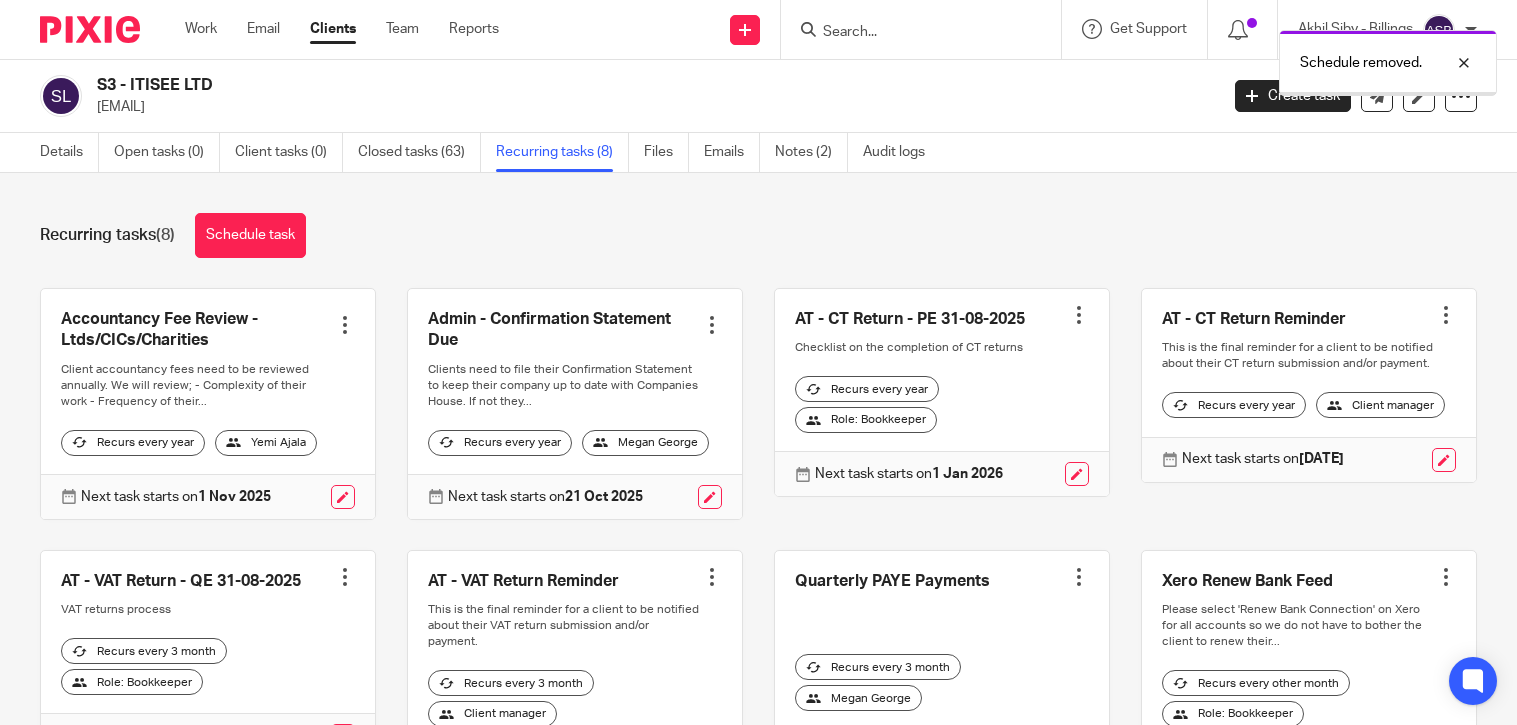 scroll, scrollTop: 0, scrollLeft: 0, axis: both 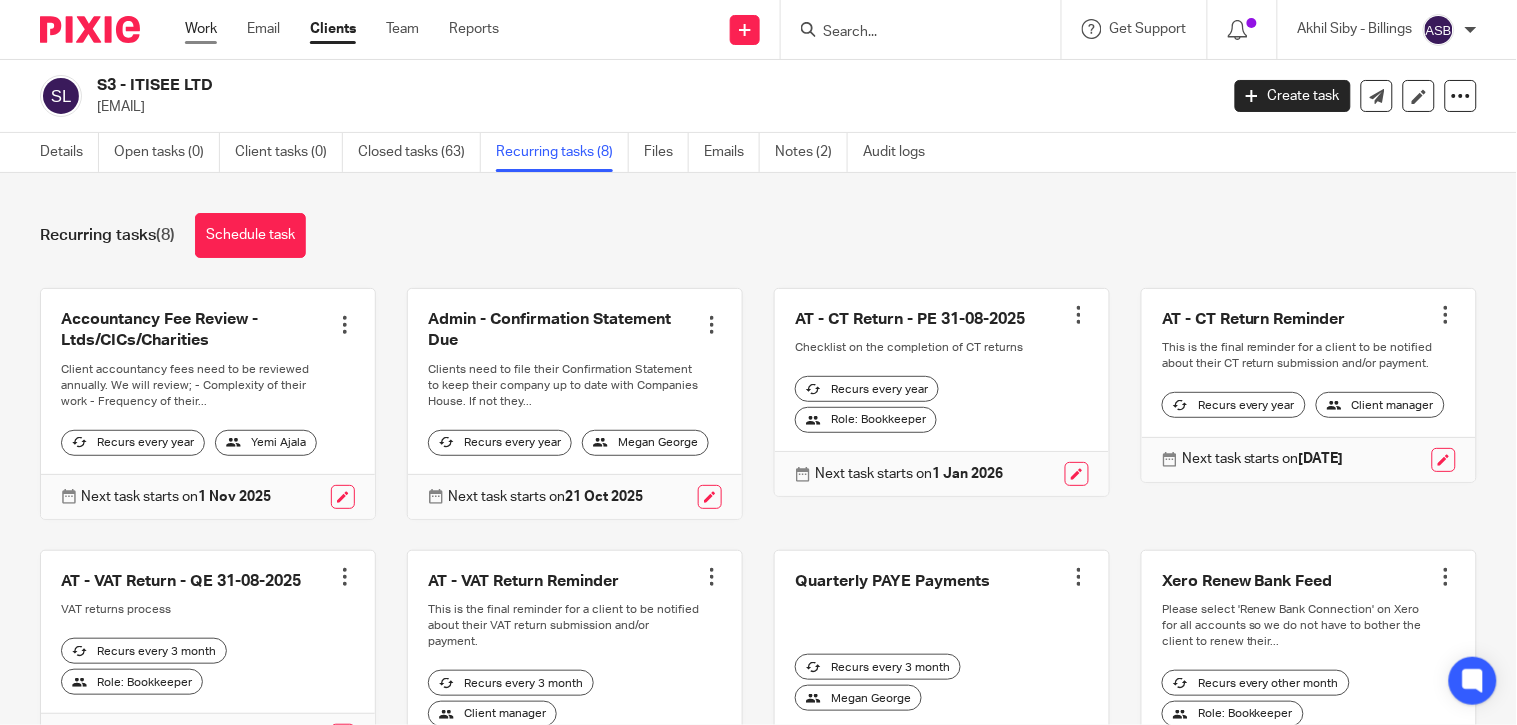 click on "Work" at bounding box center (201, 29) 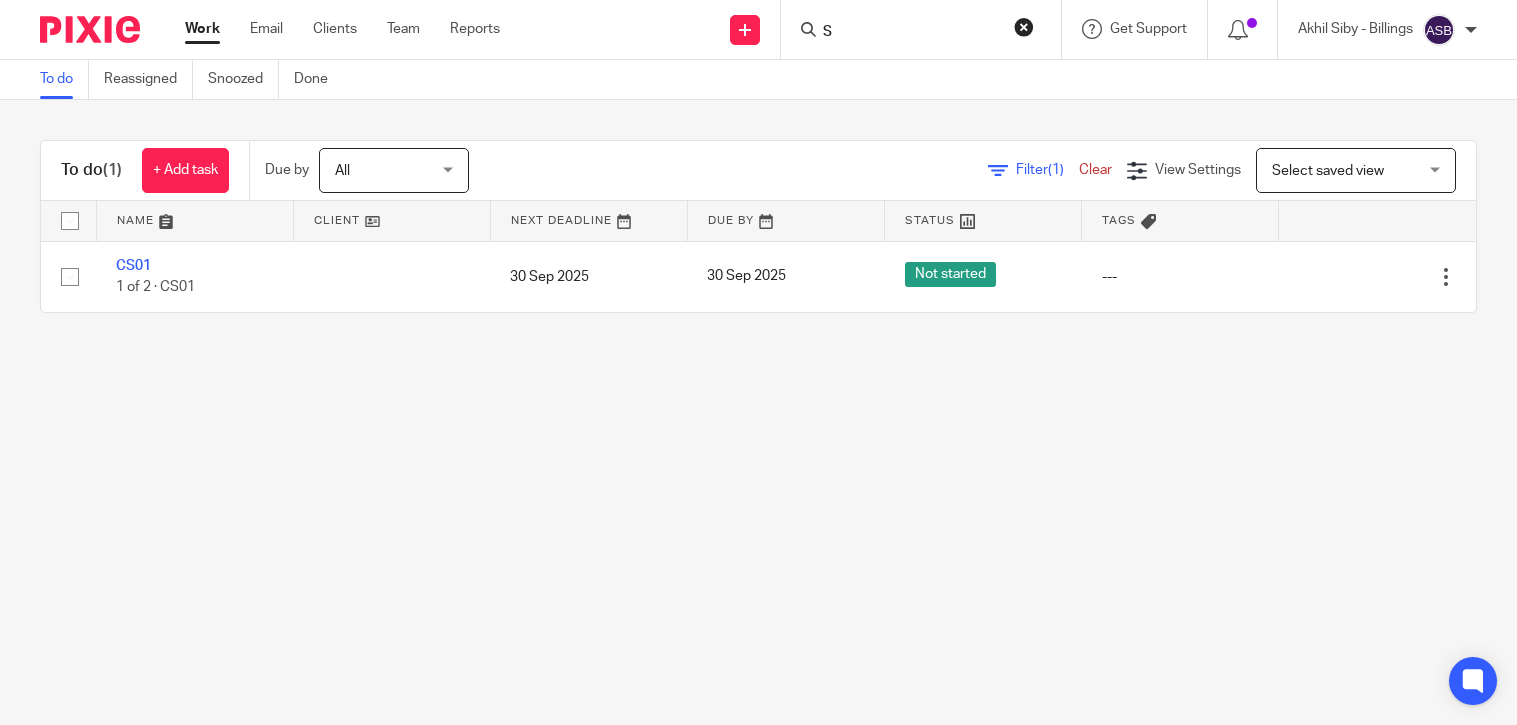 scroll, scrollTop: 0, scrollLeft: 0, axis: both 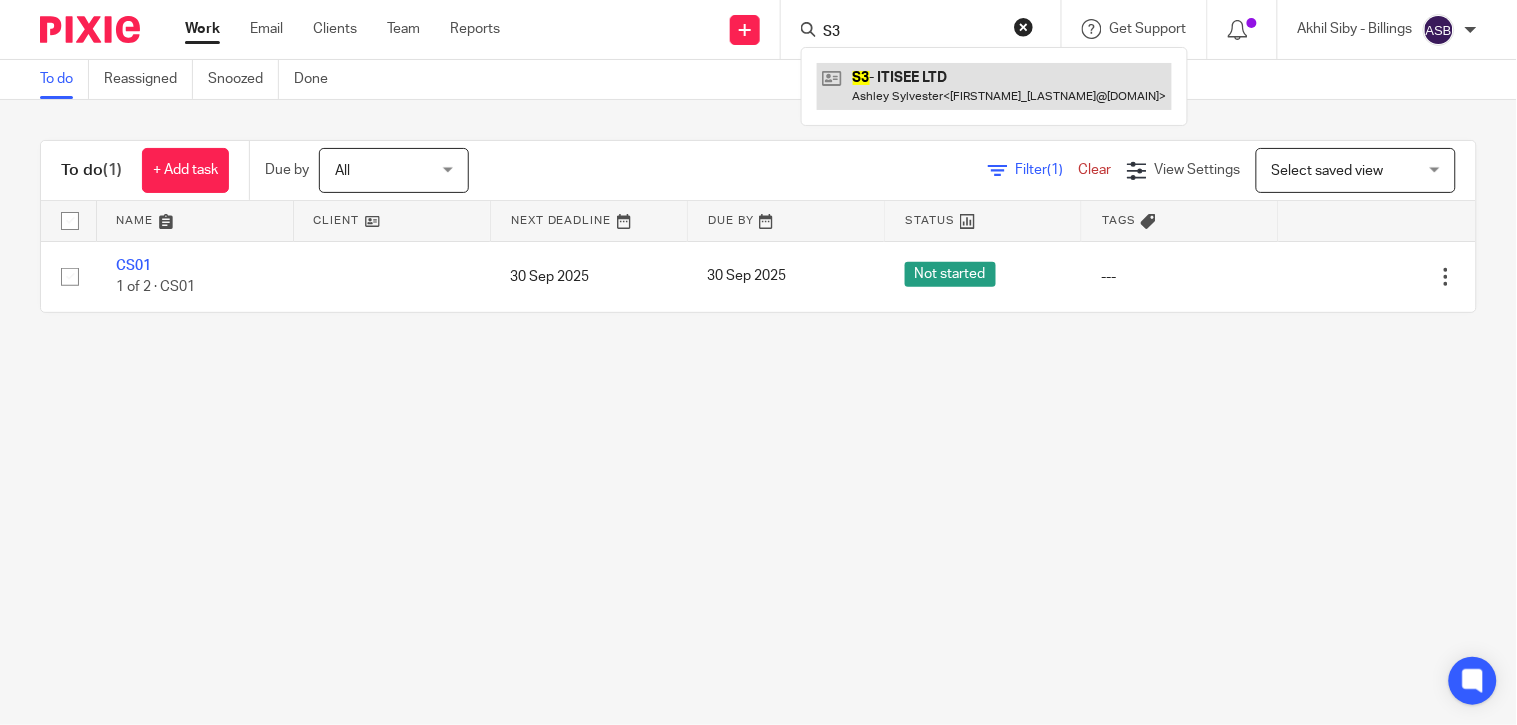type on "S3" 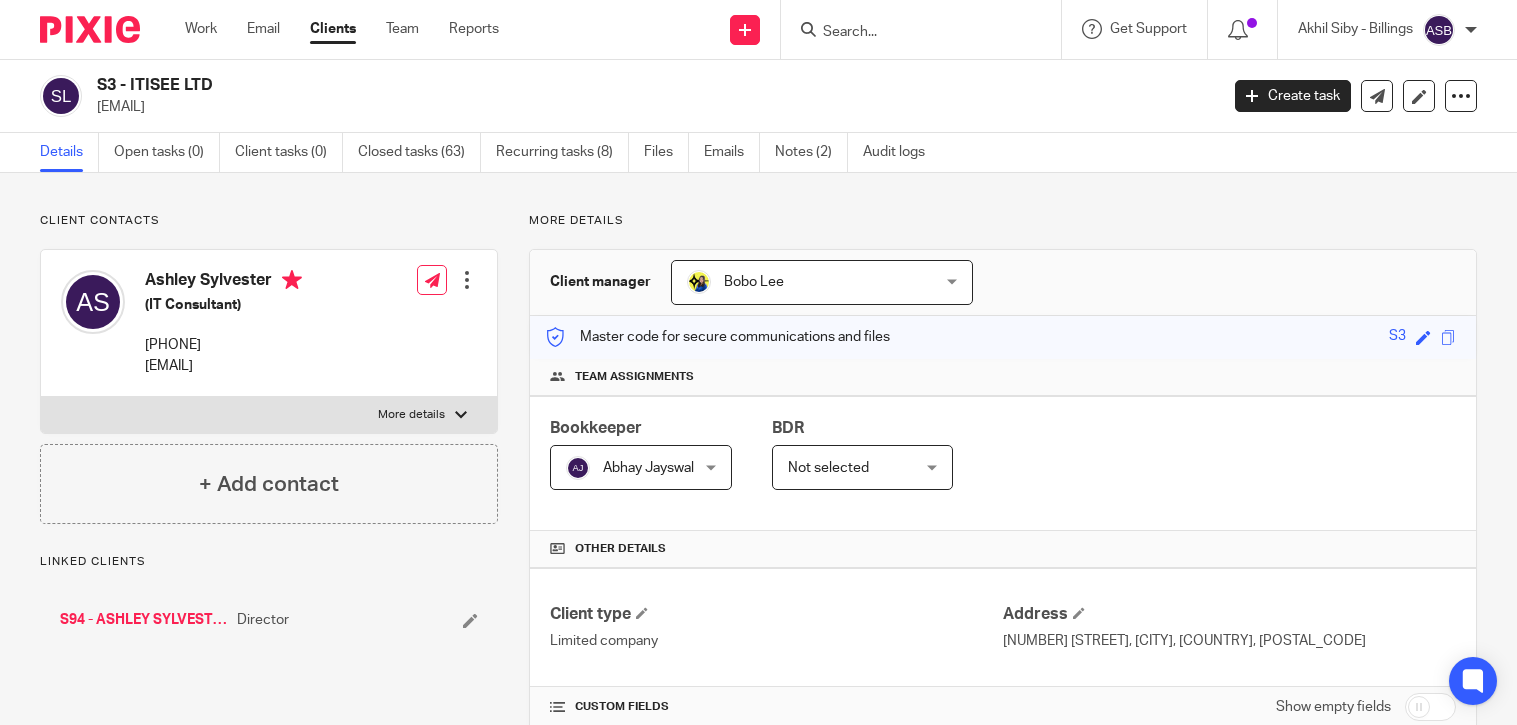 scroll, scrollTop: 0, scrollLeft: 0, axis: both 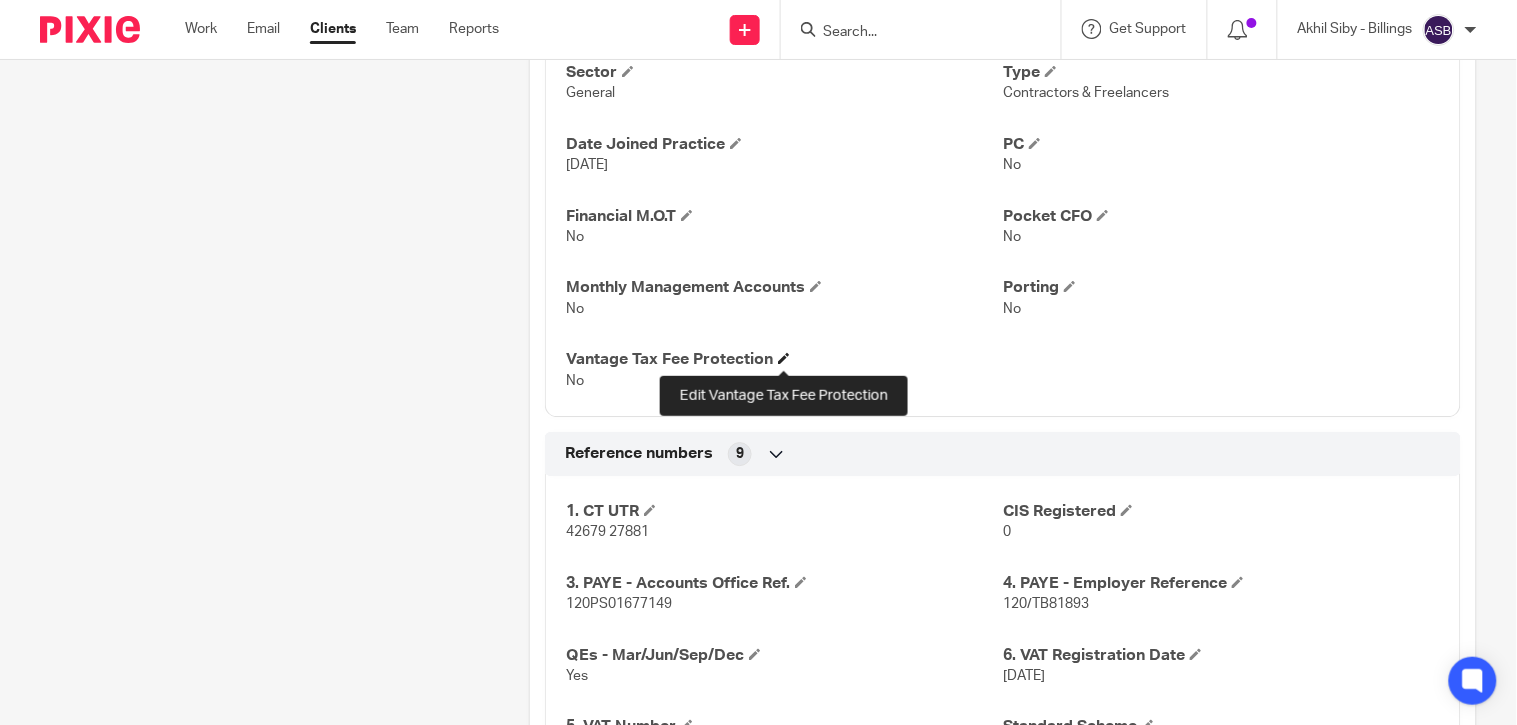 click at bounding box center [784, 358] 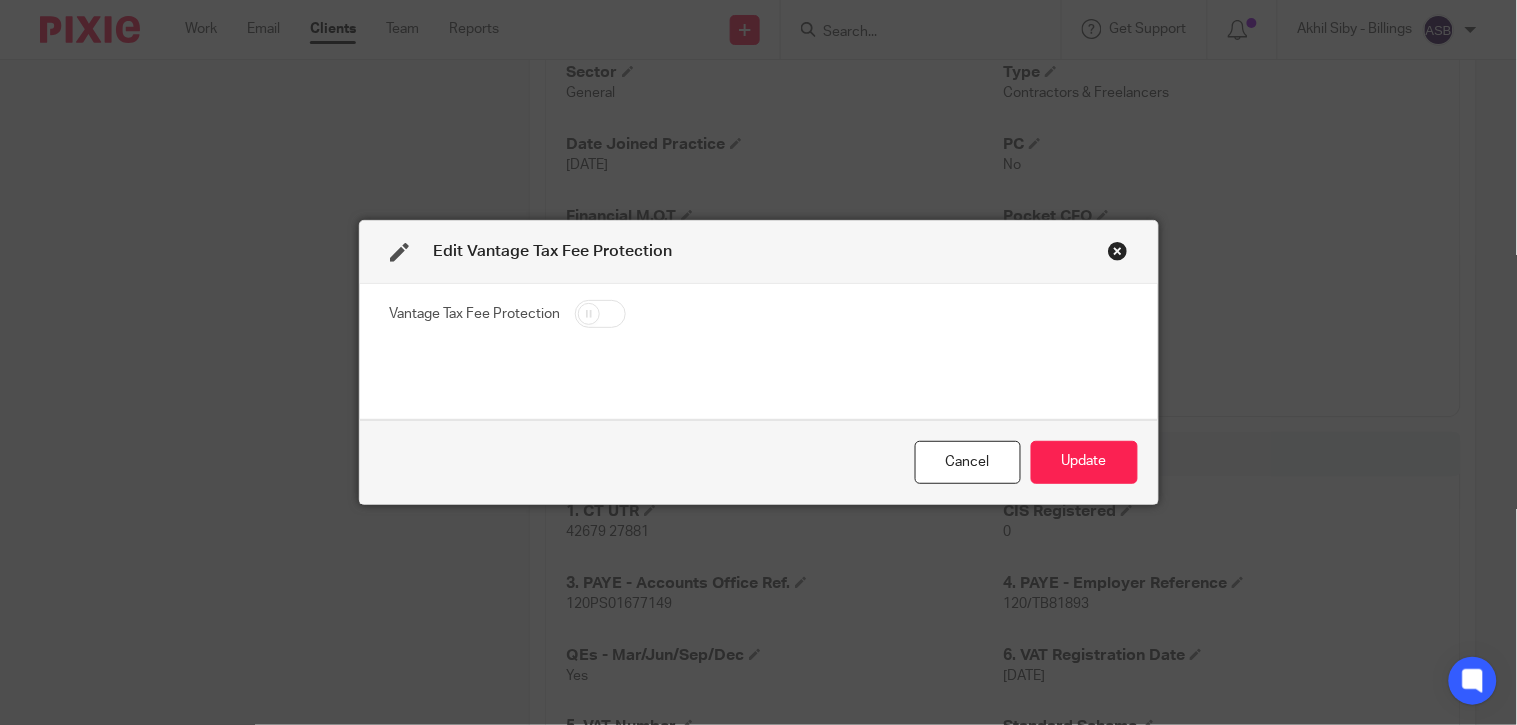 click on "Vantage Tax Fee Protection" at bounding box center [759, 316] 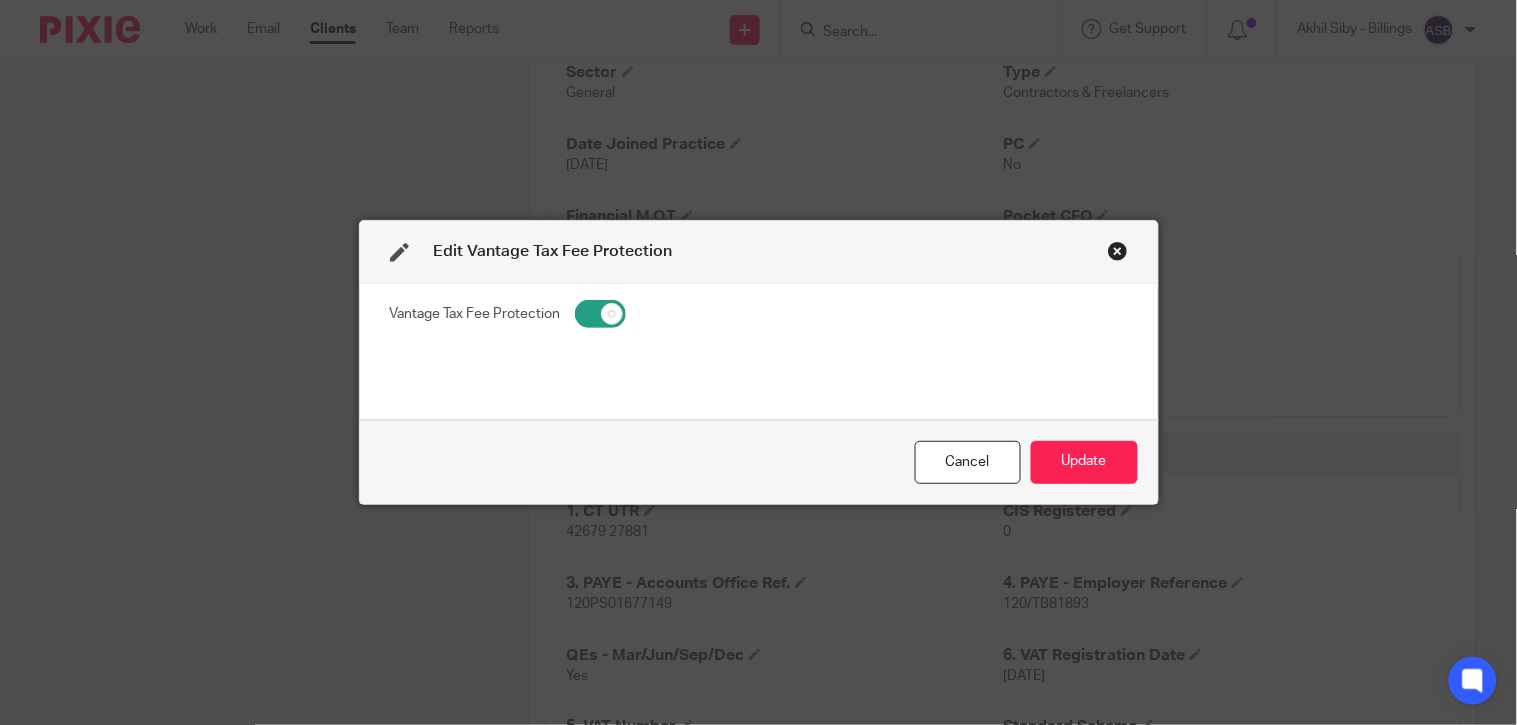 click on "Cancel
Update" at bounding box center (759, 462) 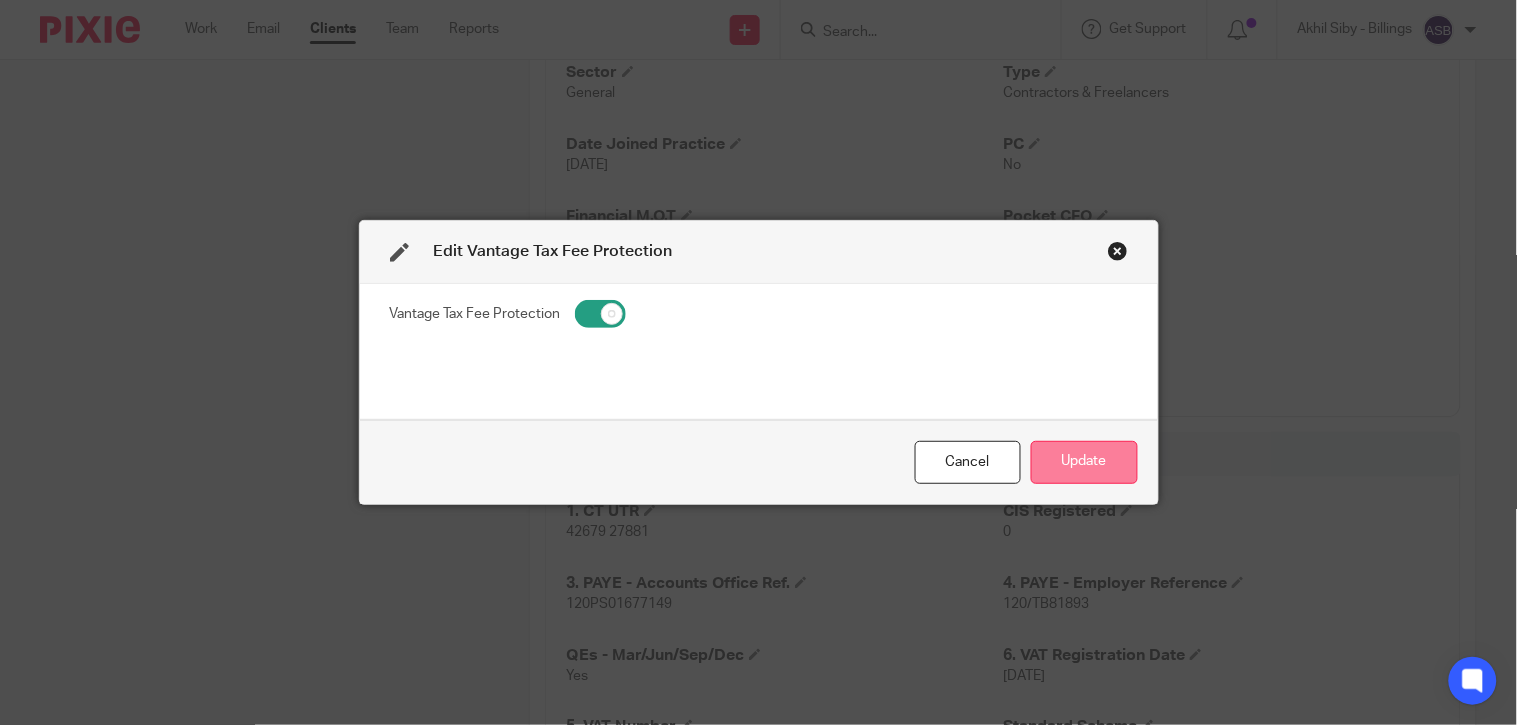 click on "Update" at bounding box center [1084, 462] 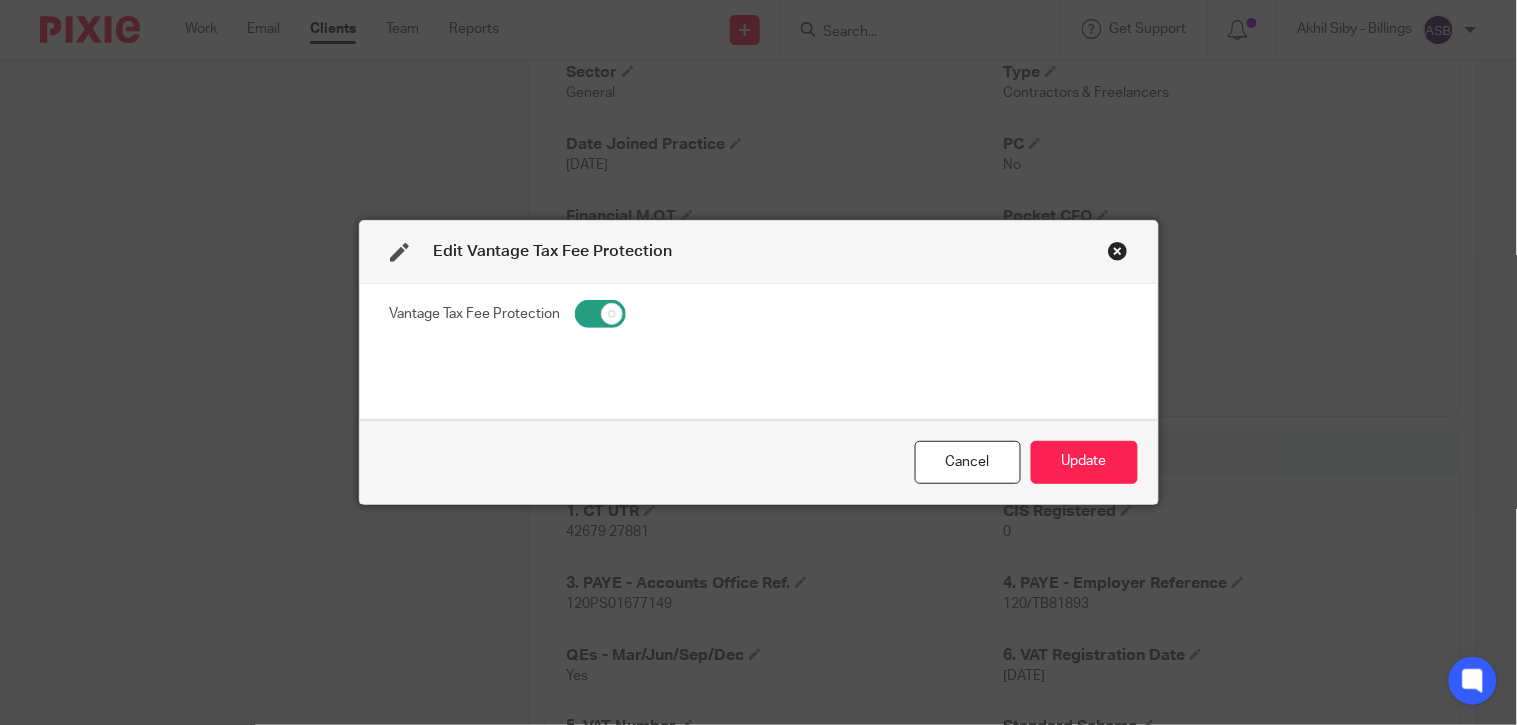 click at bounding box center [1118, 251] 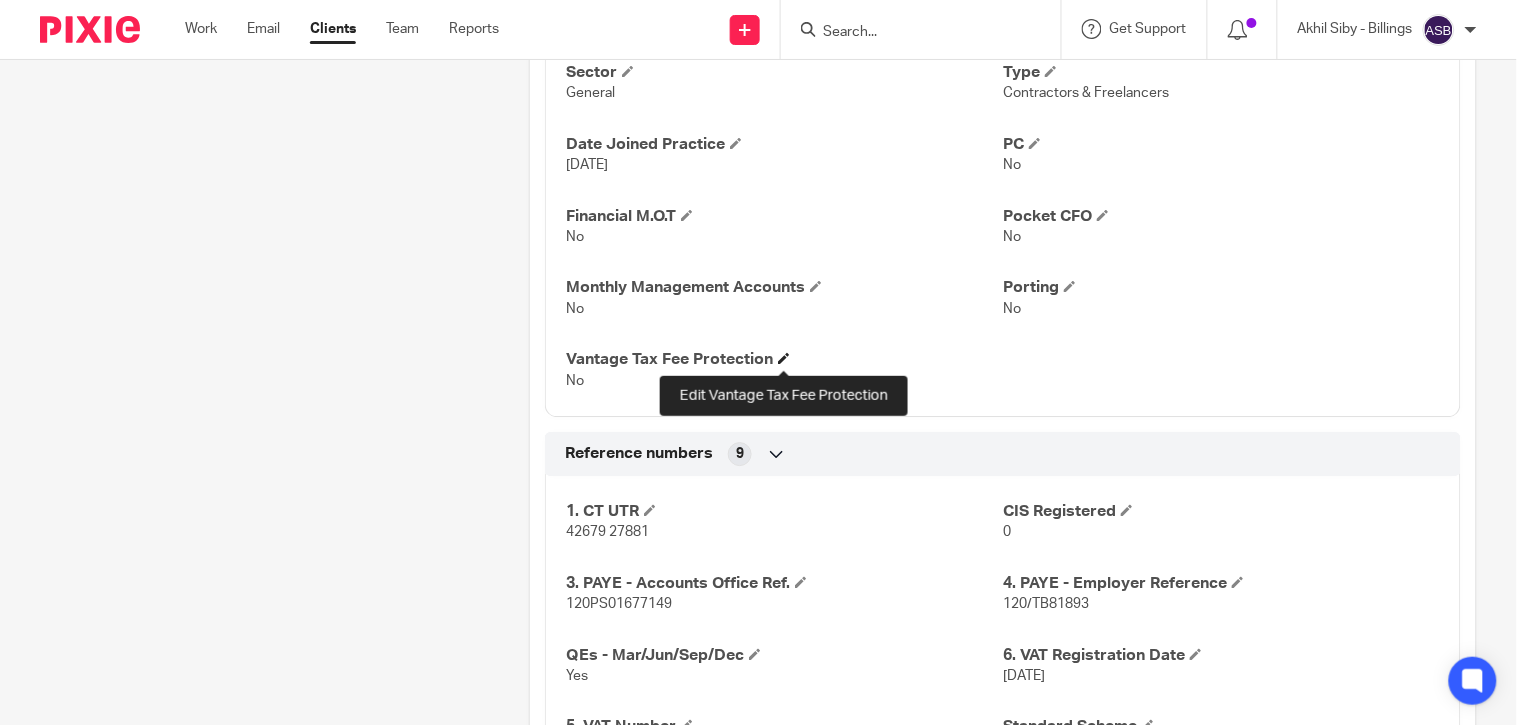 click at bounding box center (784, 358) 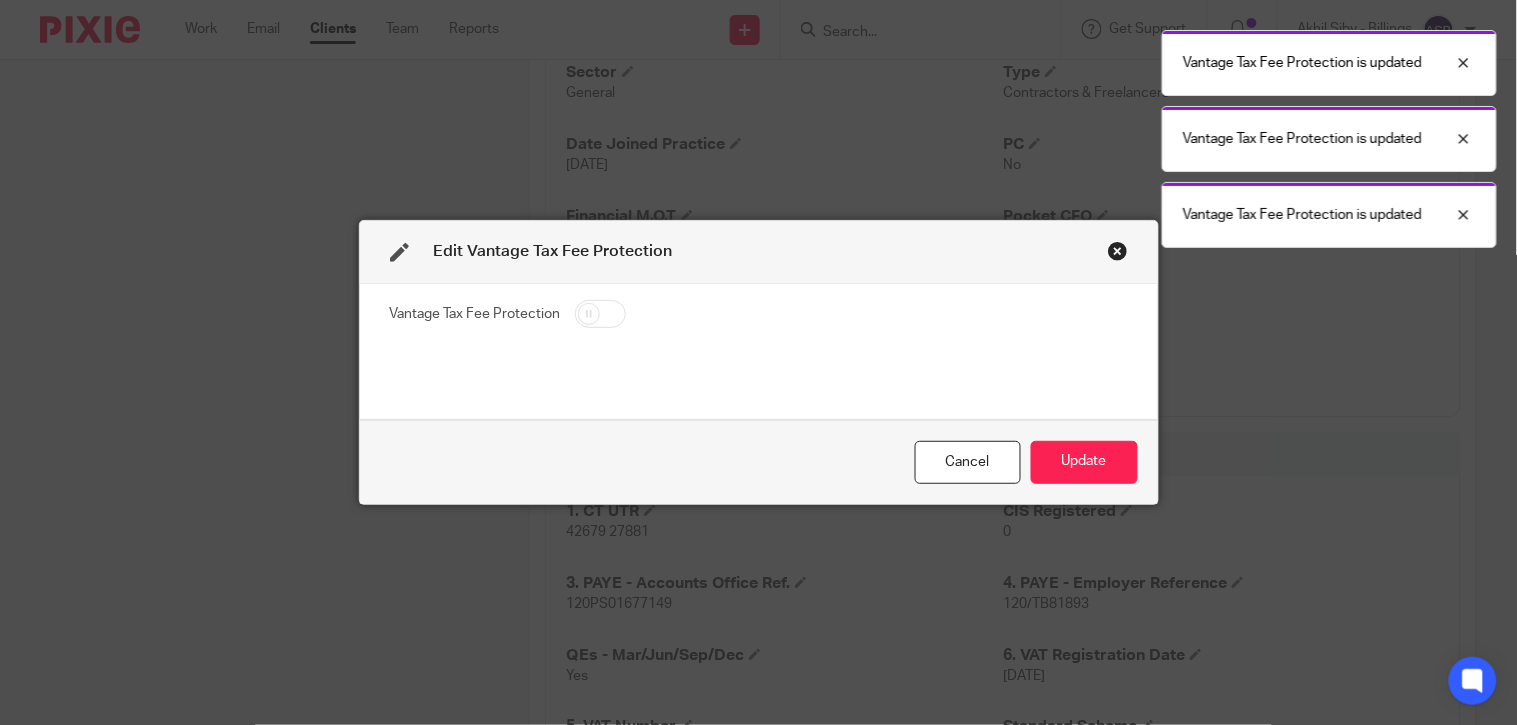 click at bounding box center (600, 314) 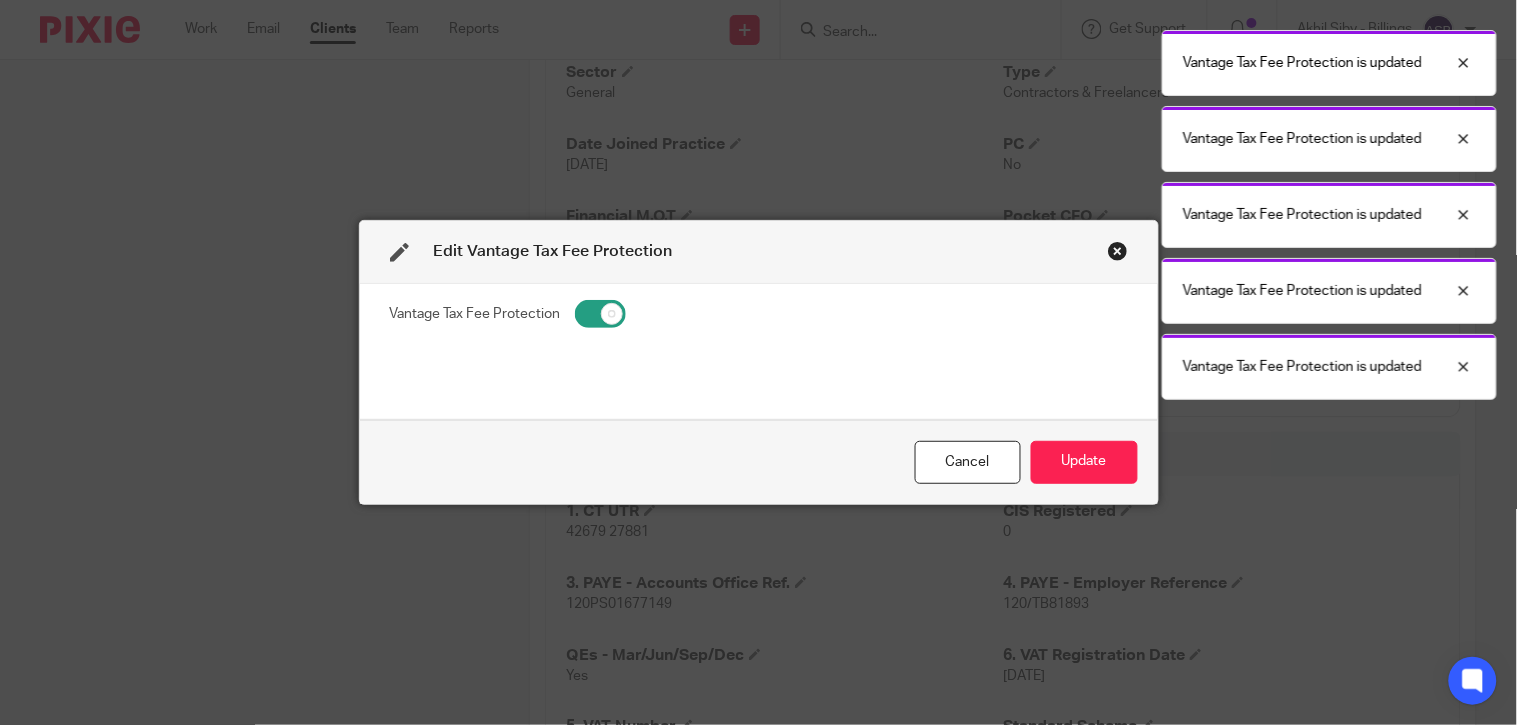 click on "Vantage Tax Fee Protection is updated Vantage Tax Fee Protection is updated Vantage Tax Fee Protection is updated Vantage Tax Fee Protection is updated Vantage Tax Fee Protection is updated" at bounding box center [1128, 210] 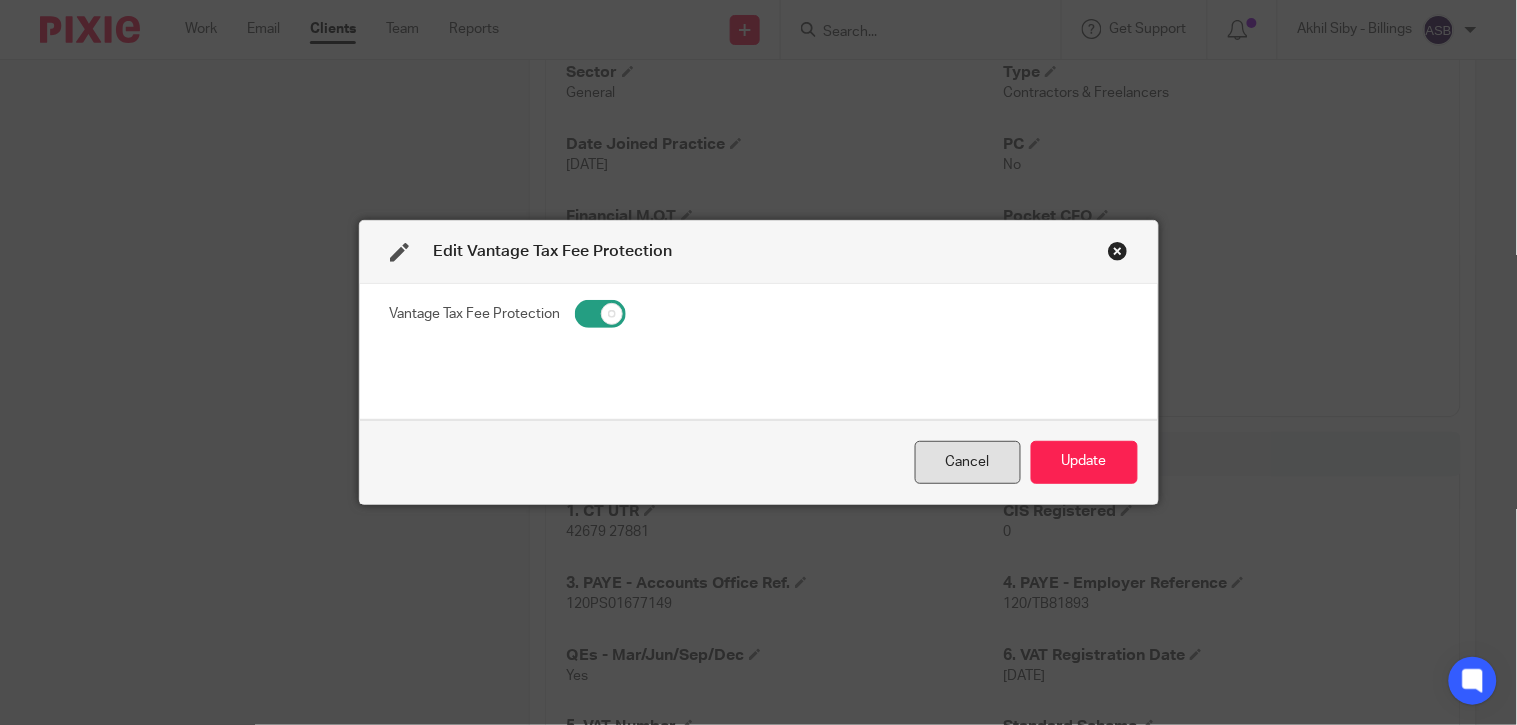 click on "Cancel" at bounding box center (968, 462) 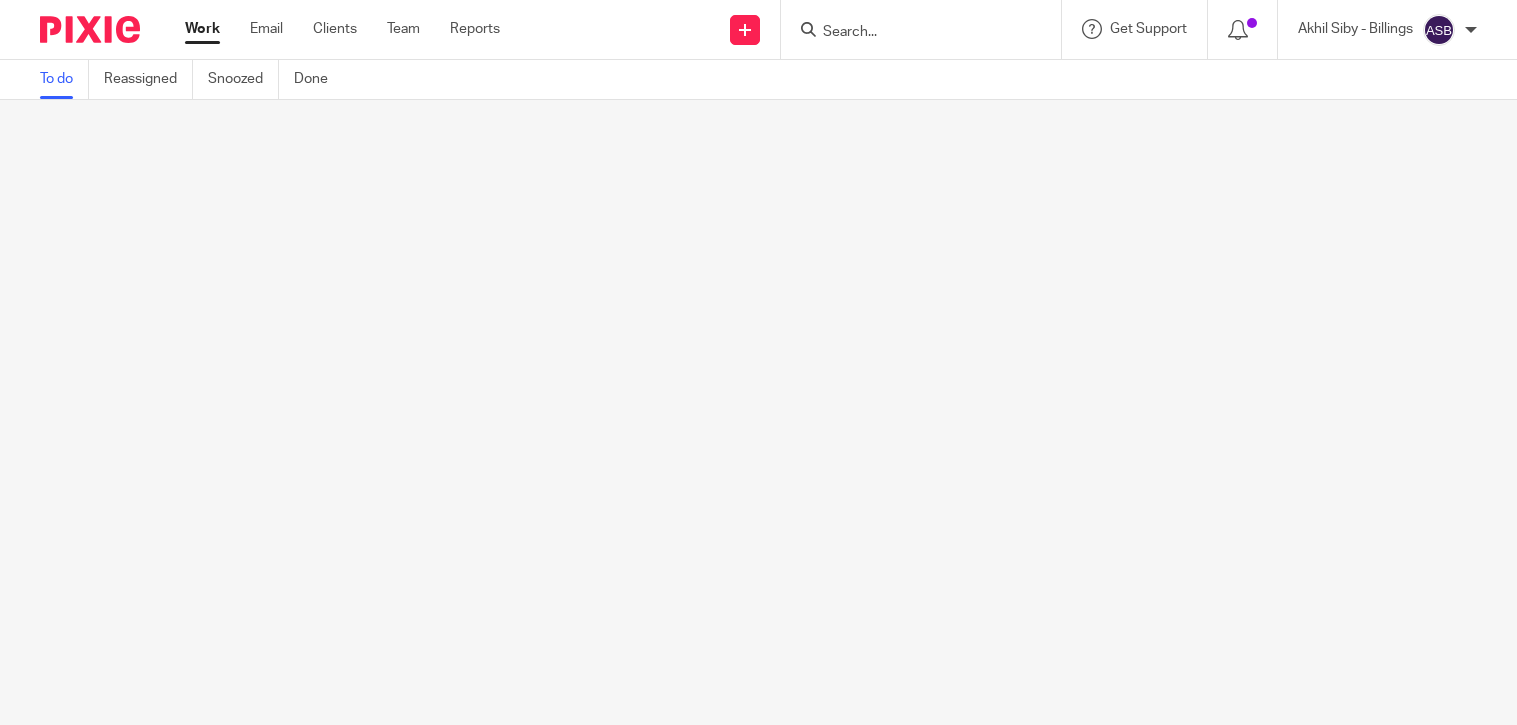 scroll, scrollTop: 0, scrollLeft: 0, axis: both 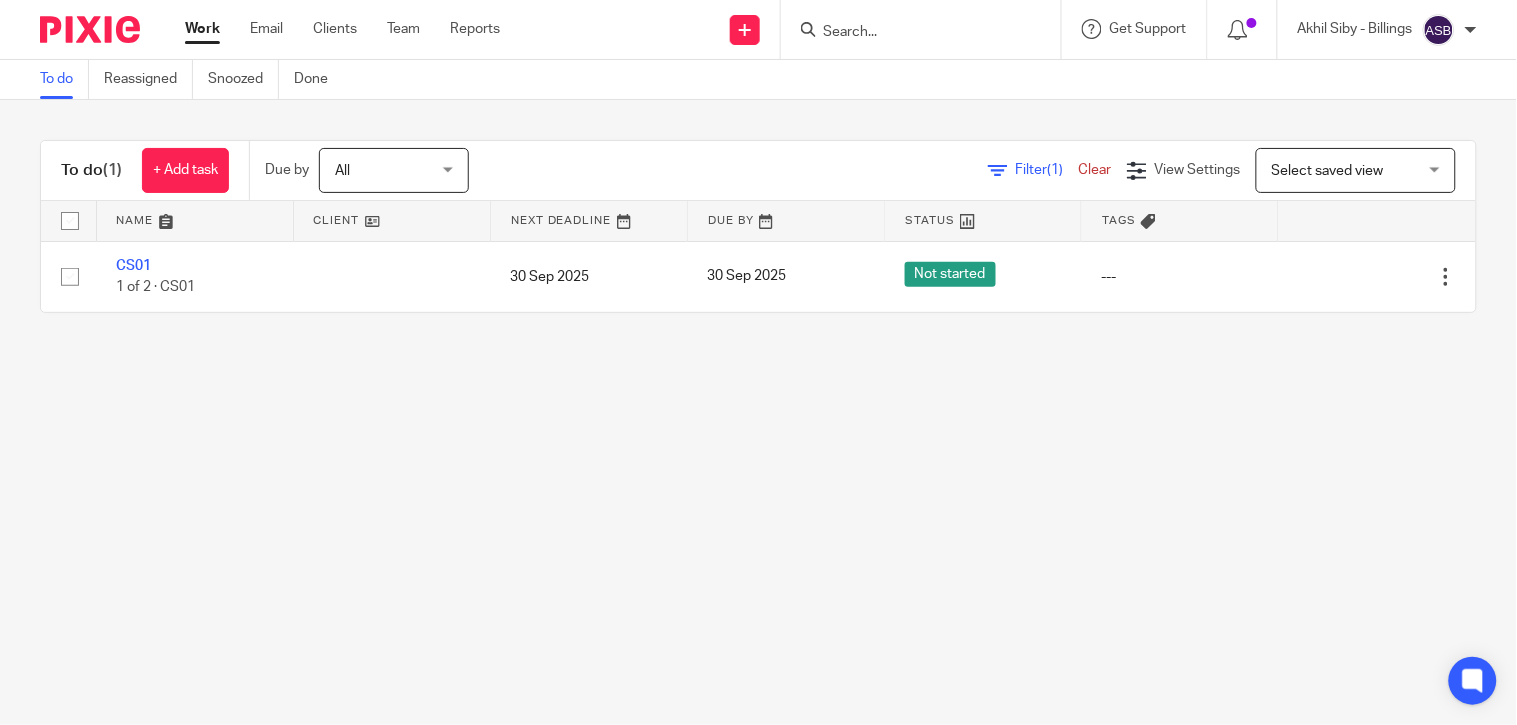 click at bounding box center (911, 33) 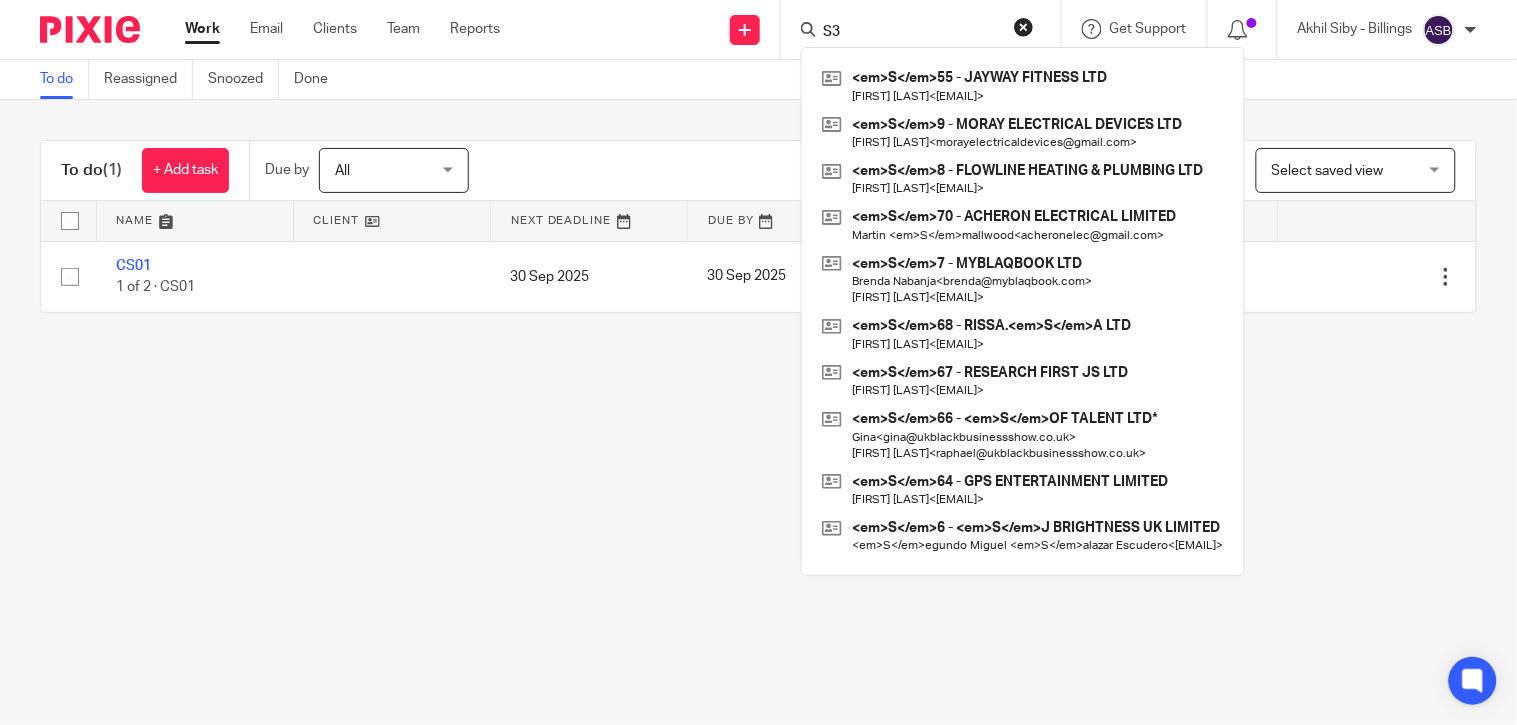 type on "S3" 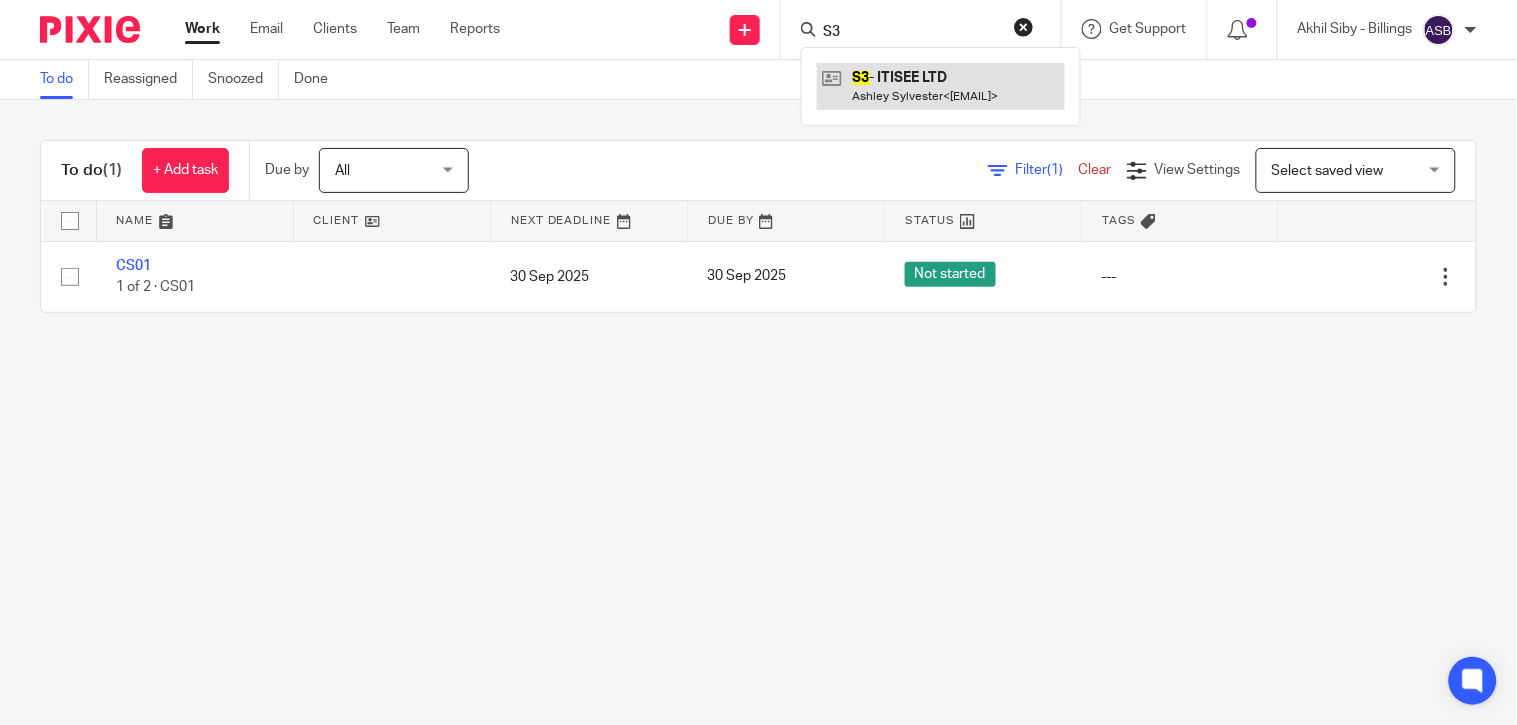 click at bounding box center (941, 86) 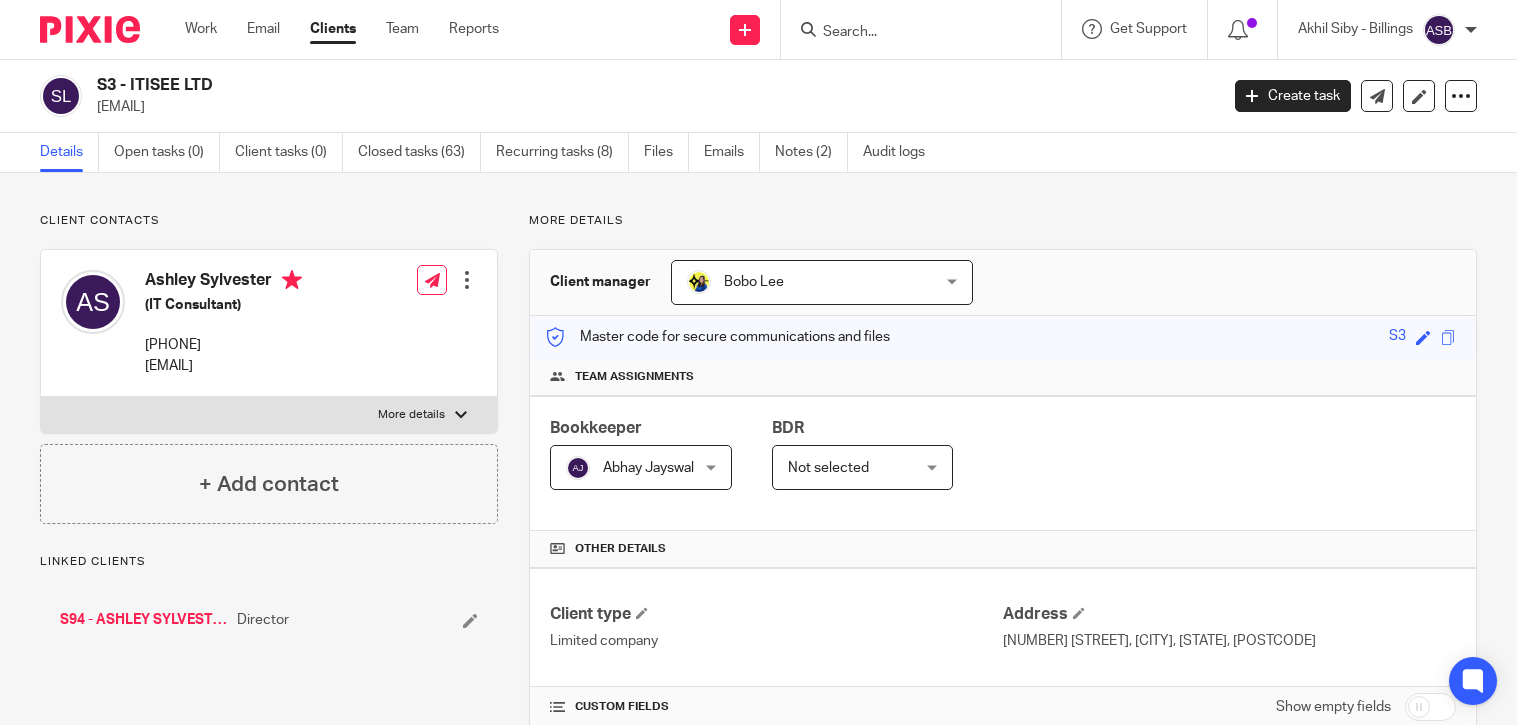 scroll, scrollTop: 0, scrollLeft: 0, axis: both 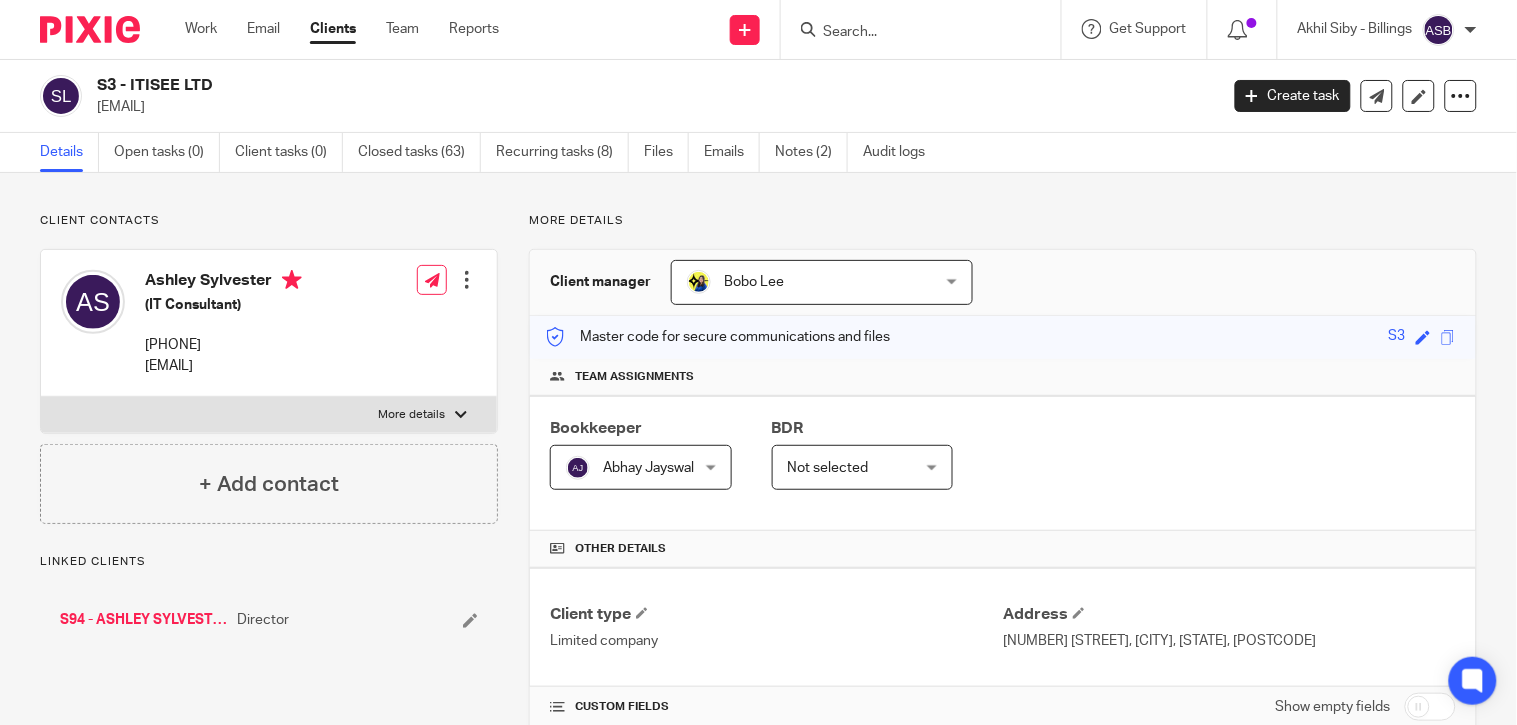 click at bounding box center [911, 33] 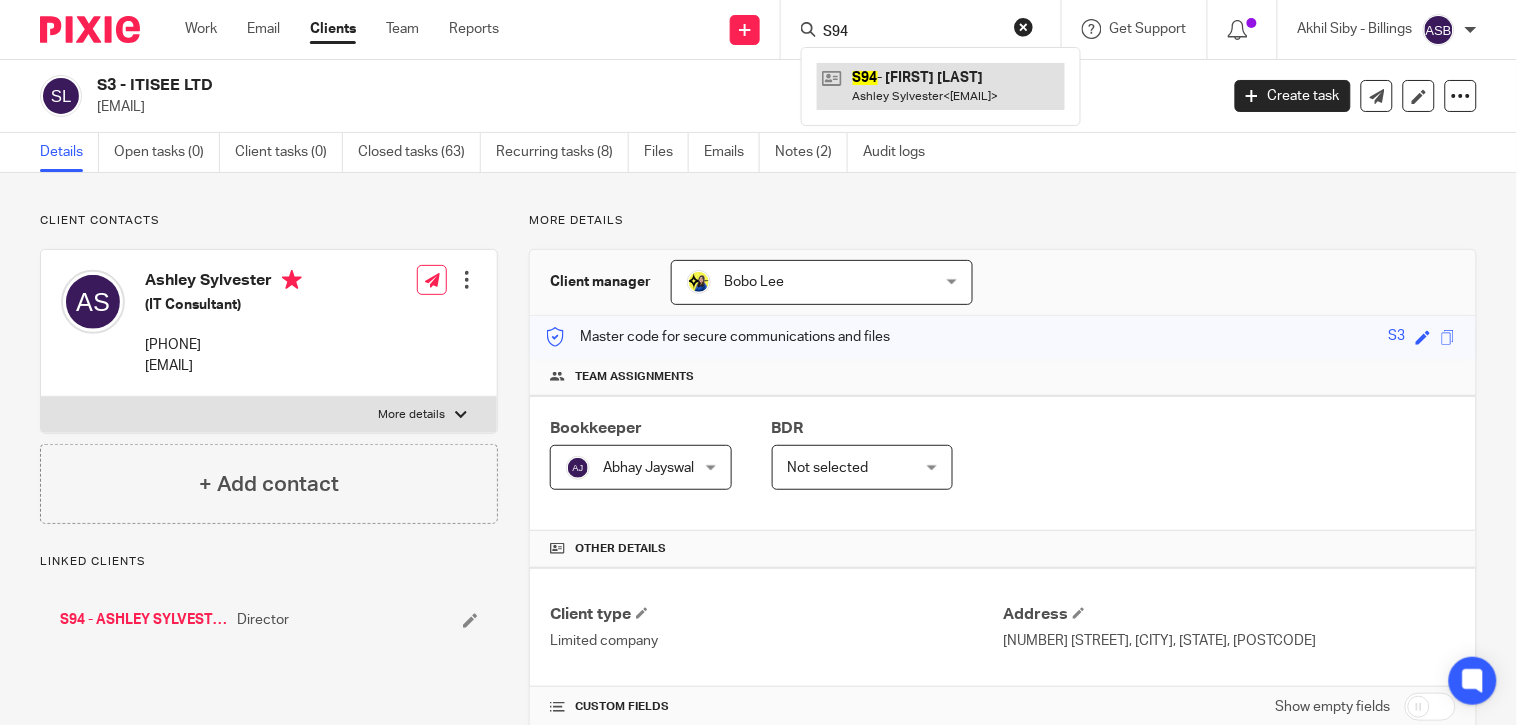 type on "S94" 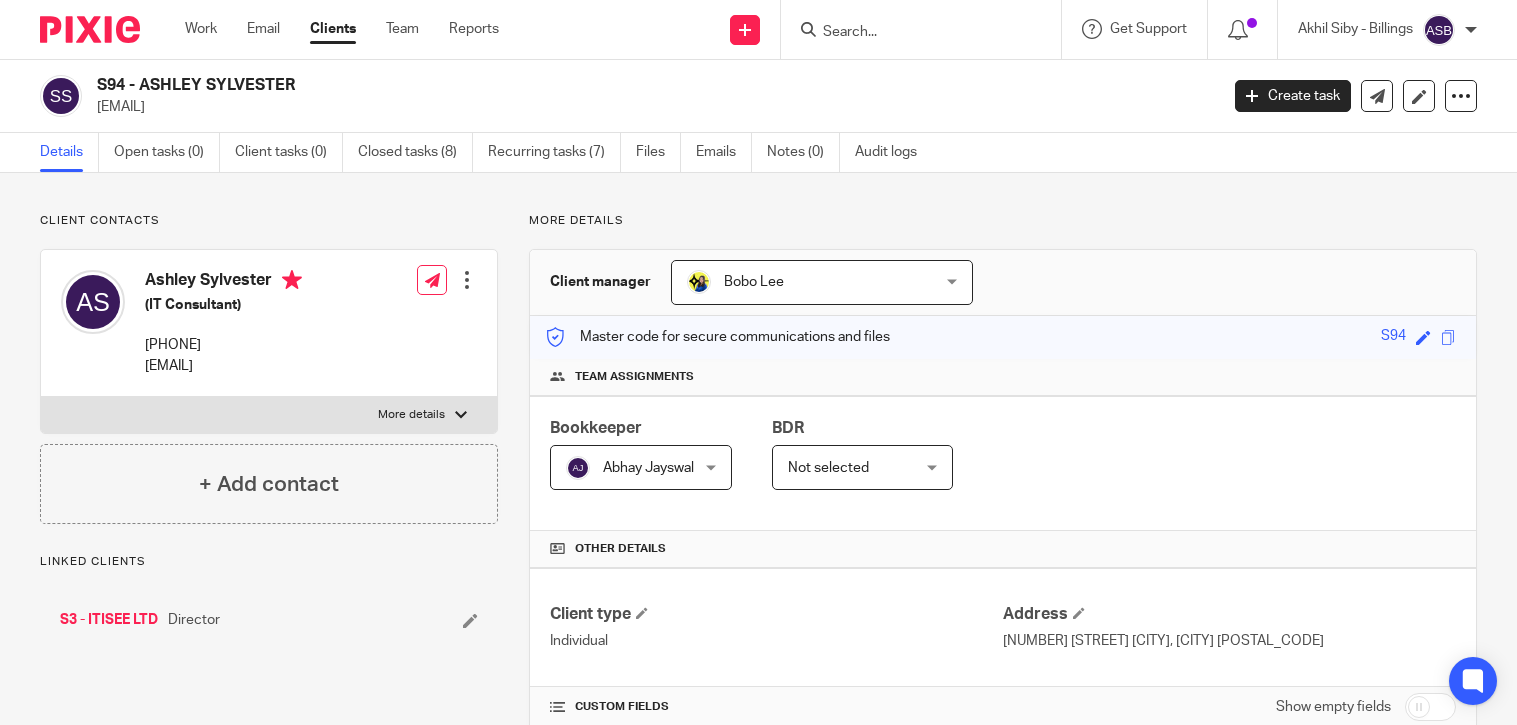 scroll, scrollTop: 0, scrollLeft: 0, axis: both 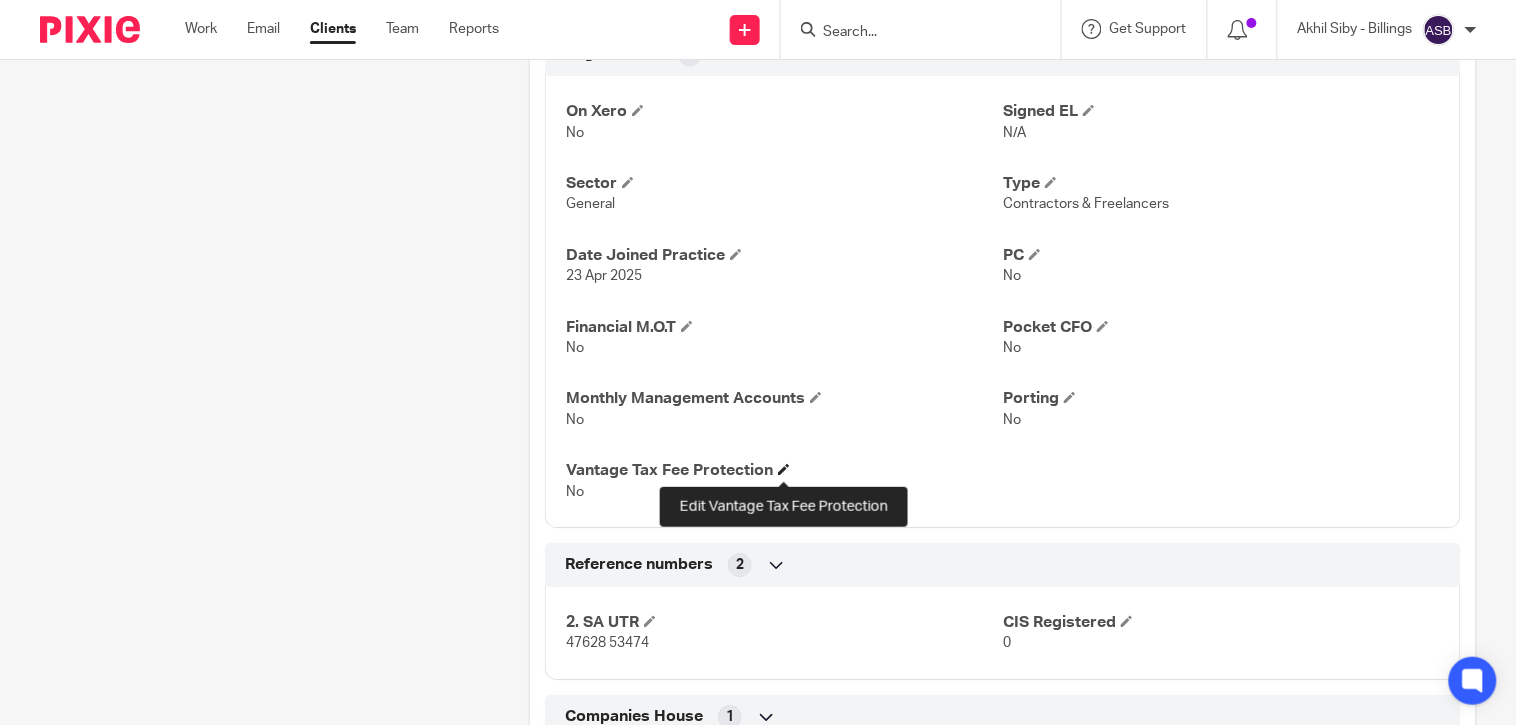 click at bounding box center [784, 469] 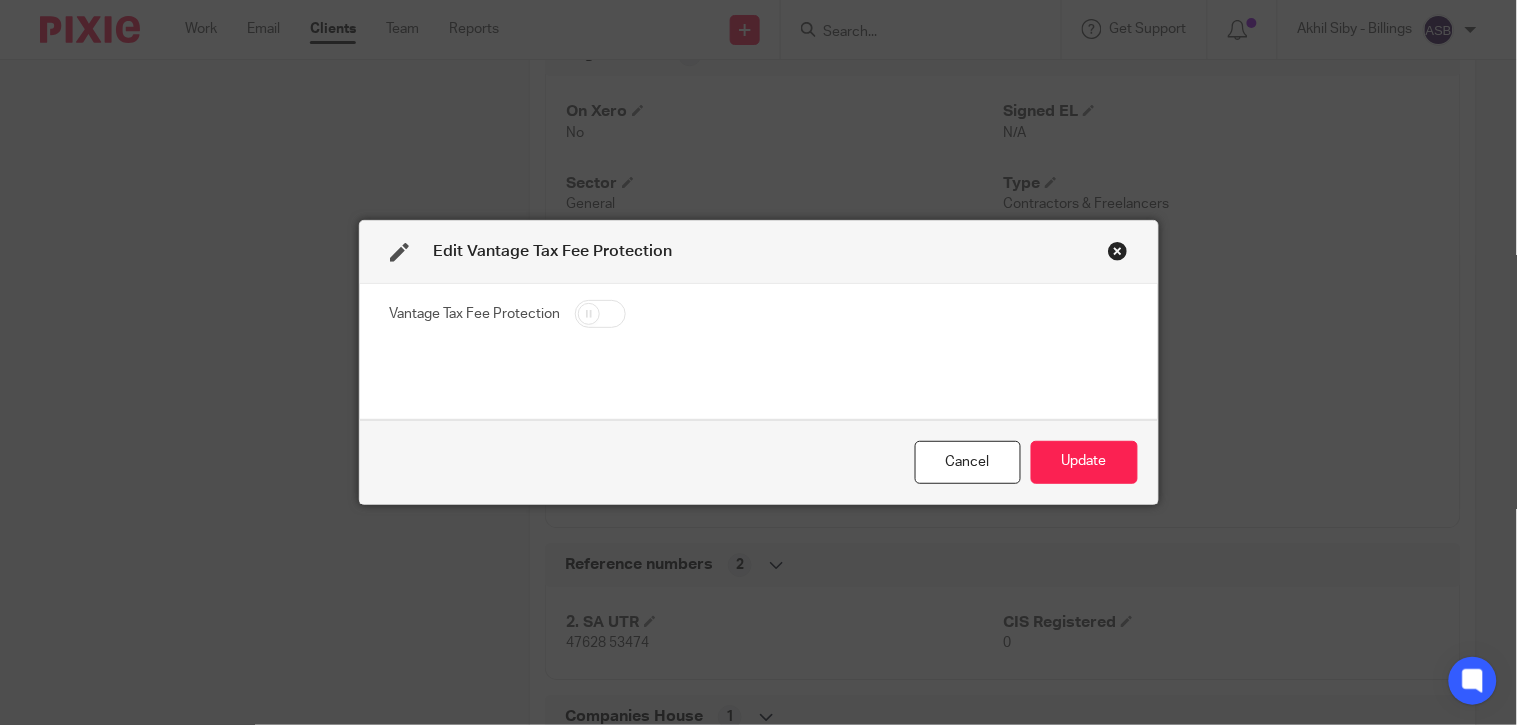 click at bounding box center (600, 314) 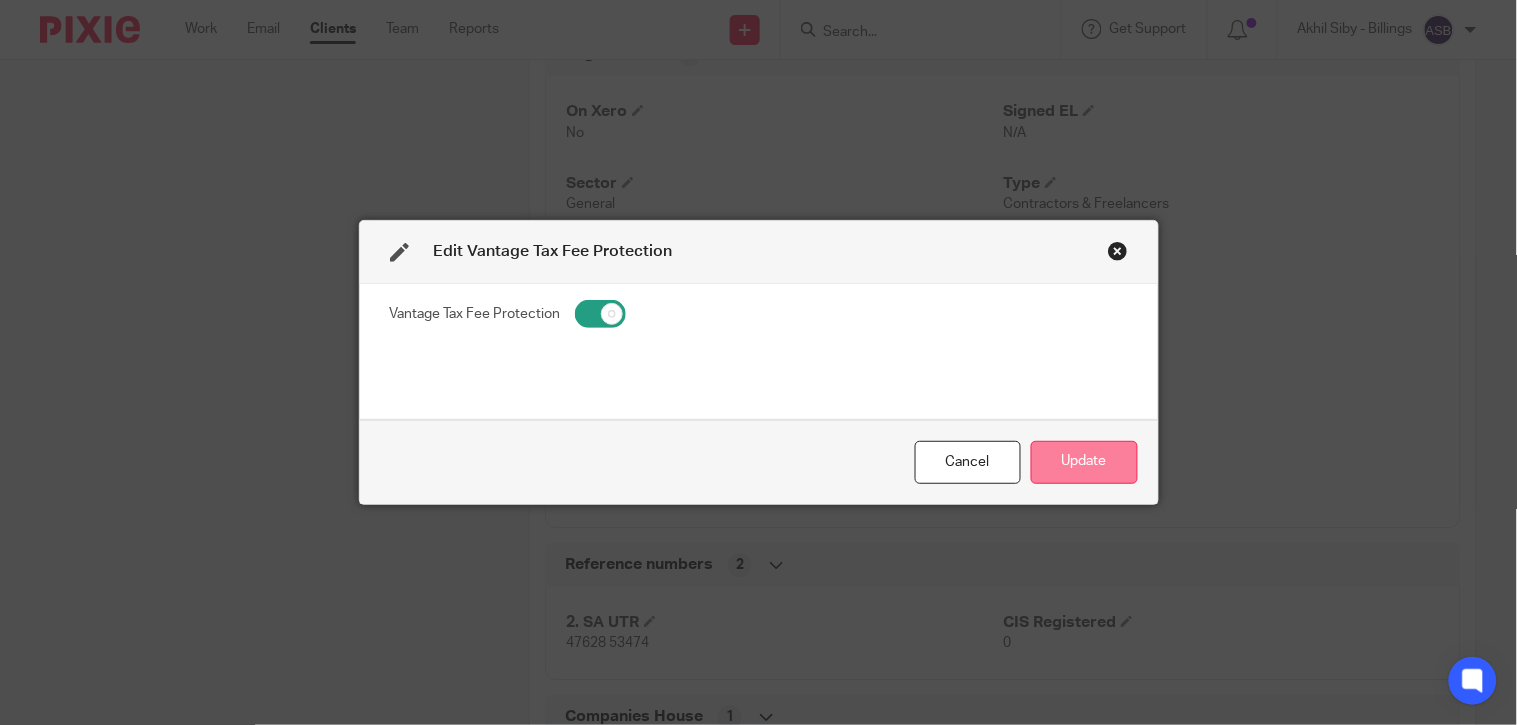 drag, startPoint x: 1095, startPoint y: 457, endPoint x: 1061, endPoint y: 442, distance: 37.161808 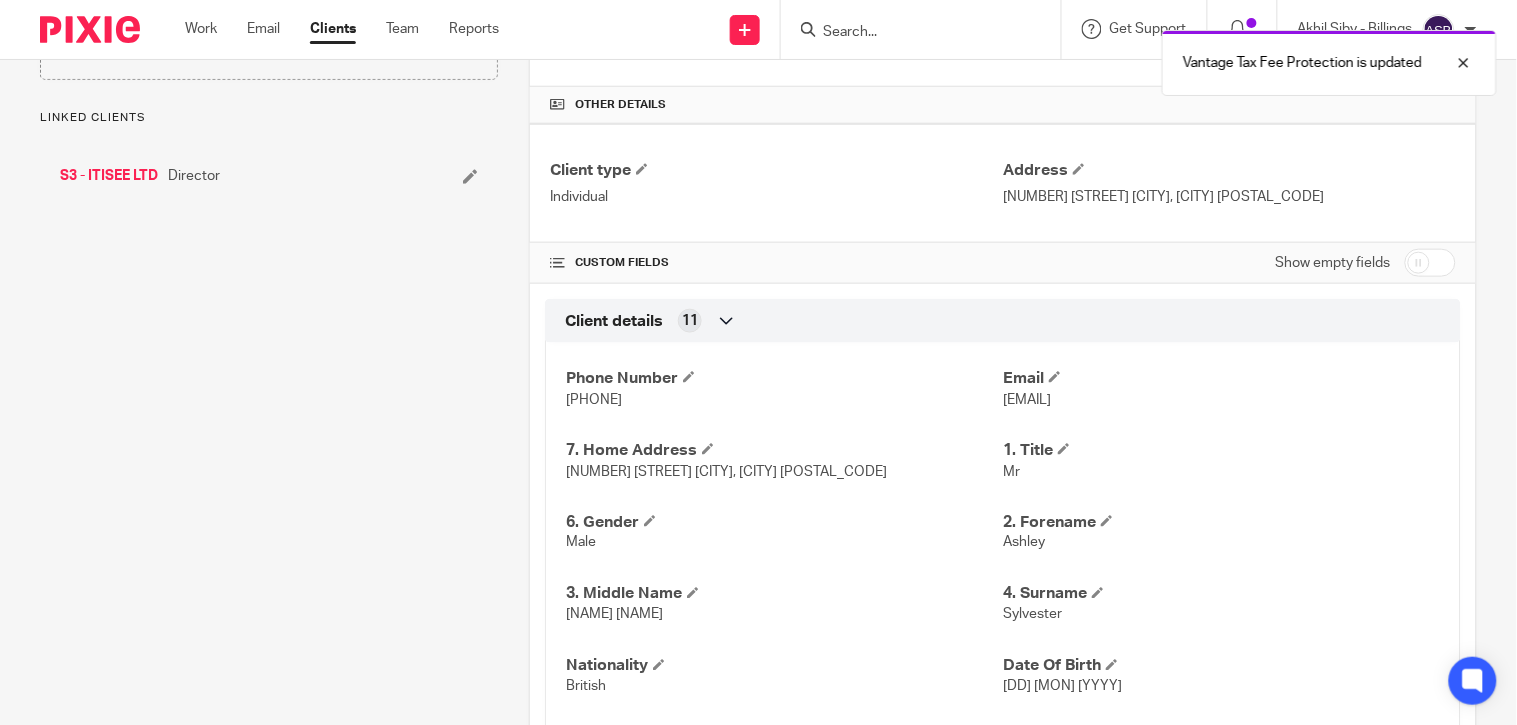 scroll, scrollTop: 0, scrollLeft: 0, axis: both 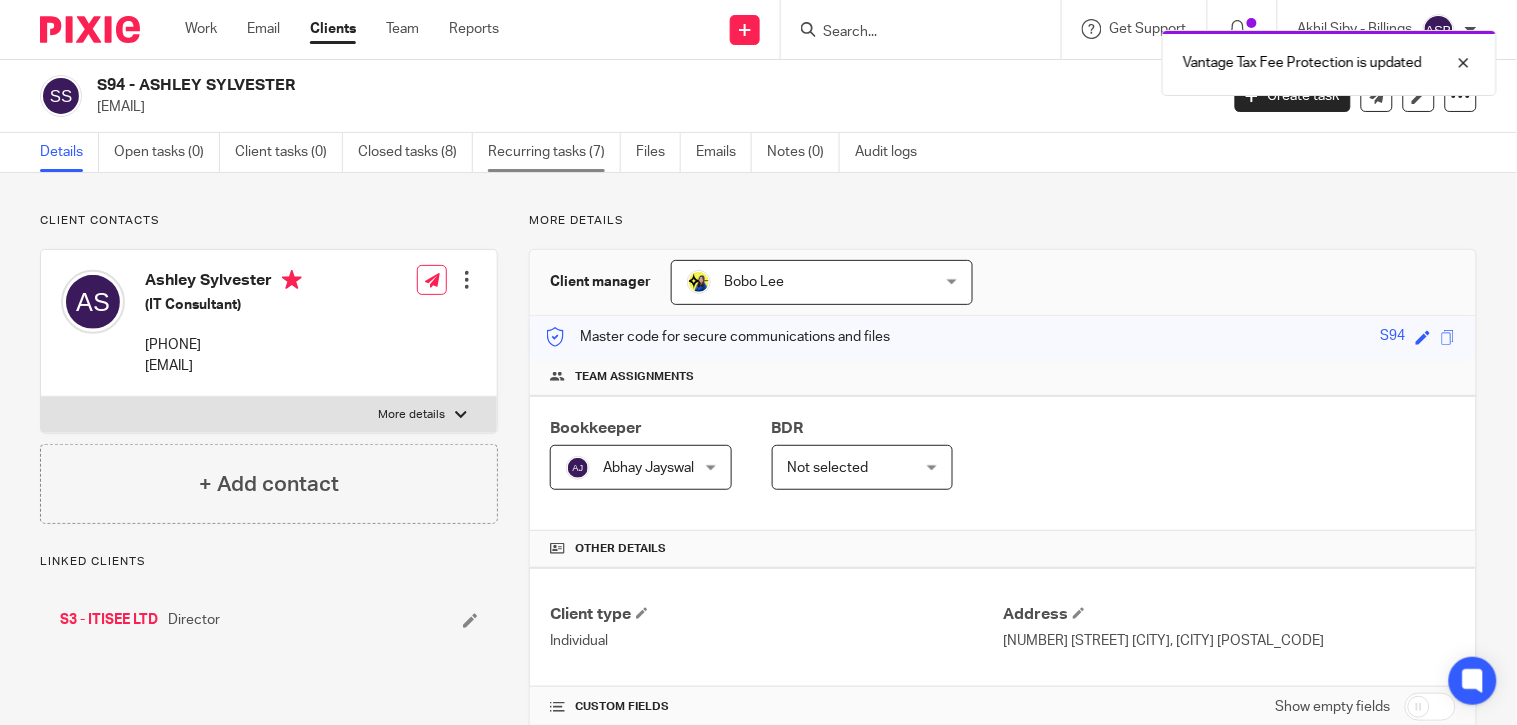 click on "Recurring tasks (7)" at bounding box center (554, 152) 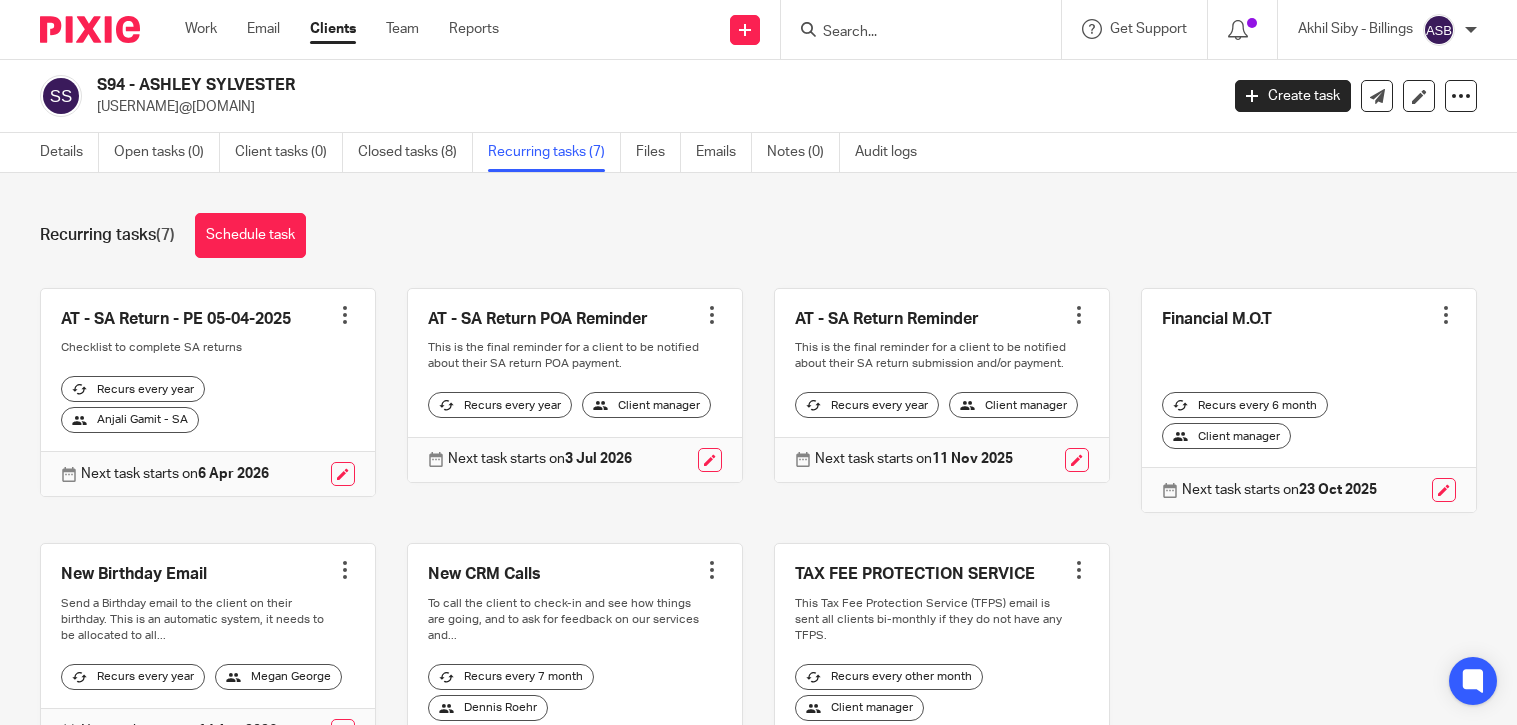 scroll, scrollTop: 0, scrollLeft: 0, axis: both 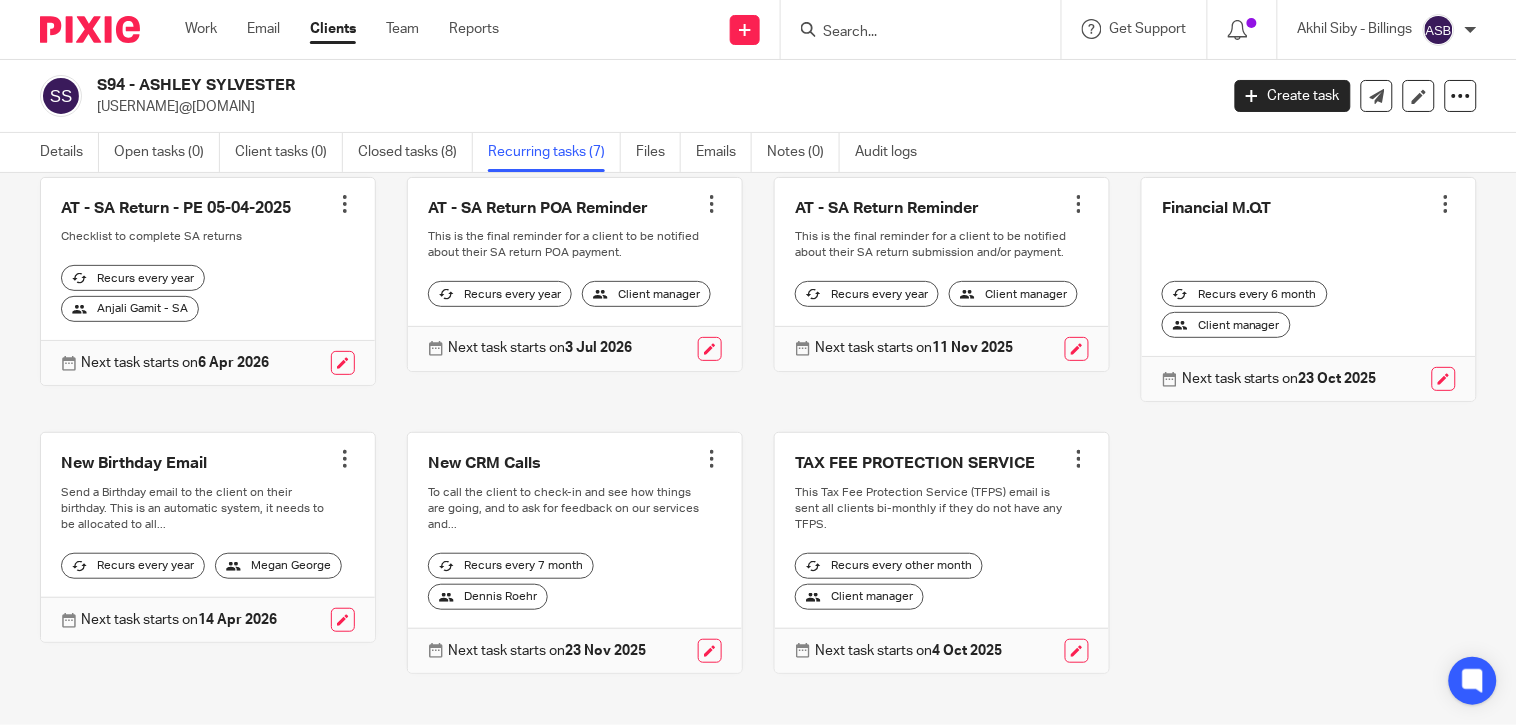 click at bounding box center (1079, 459) 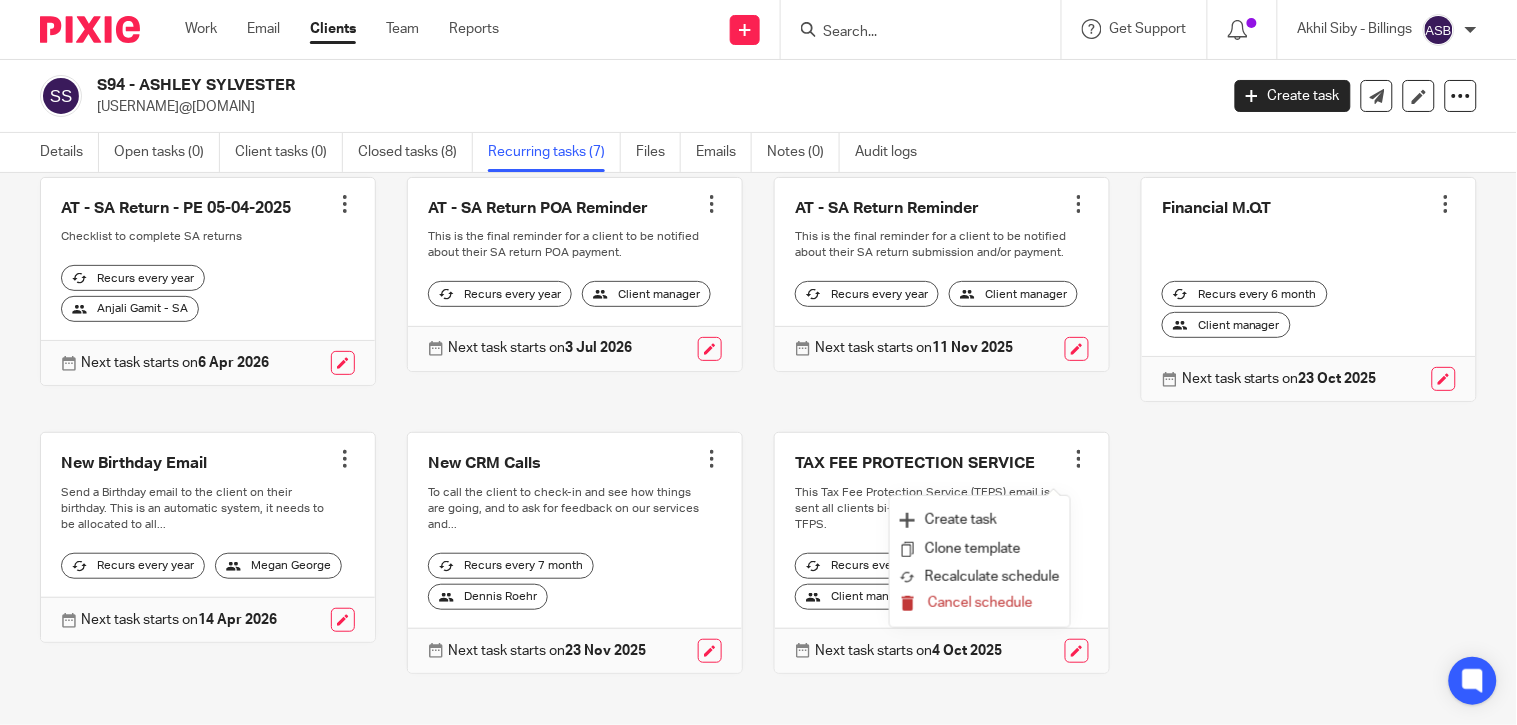 click on "Cancel schedule" at bounding box center [980, 603] 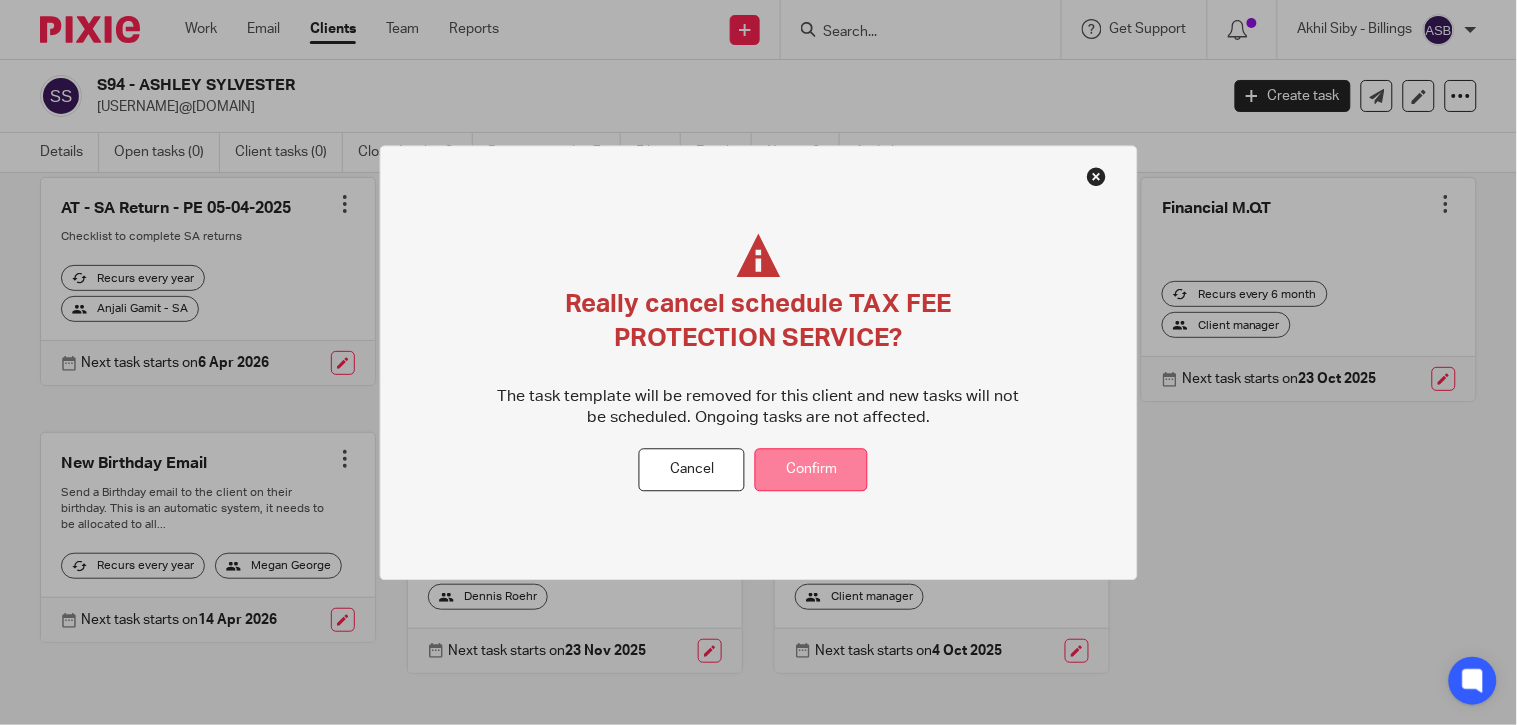 click on "Confirm" at bounding box center (811, 470) 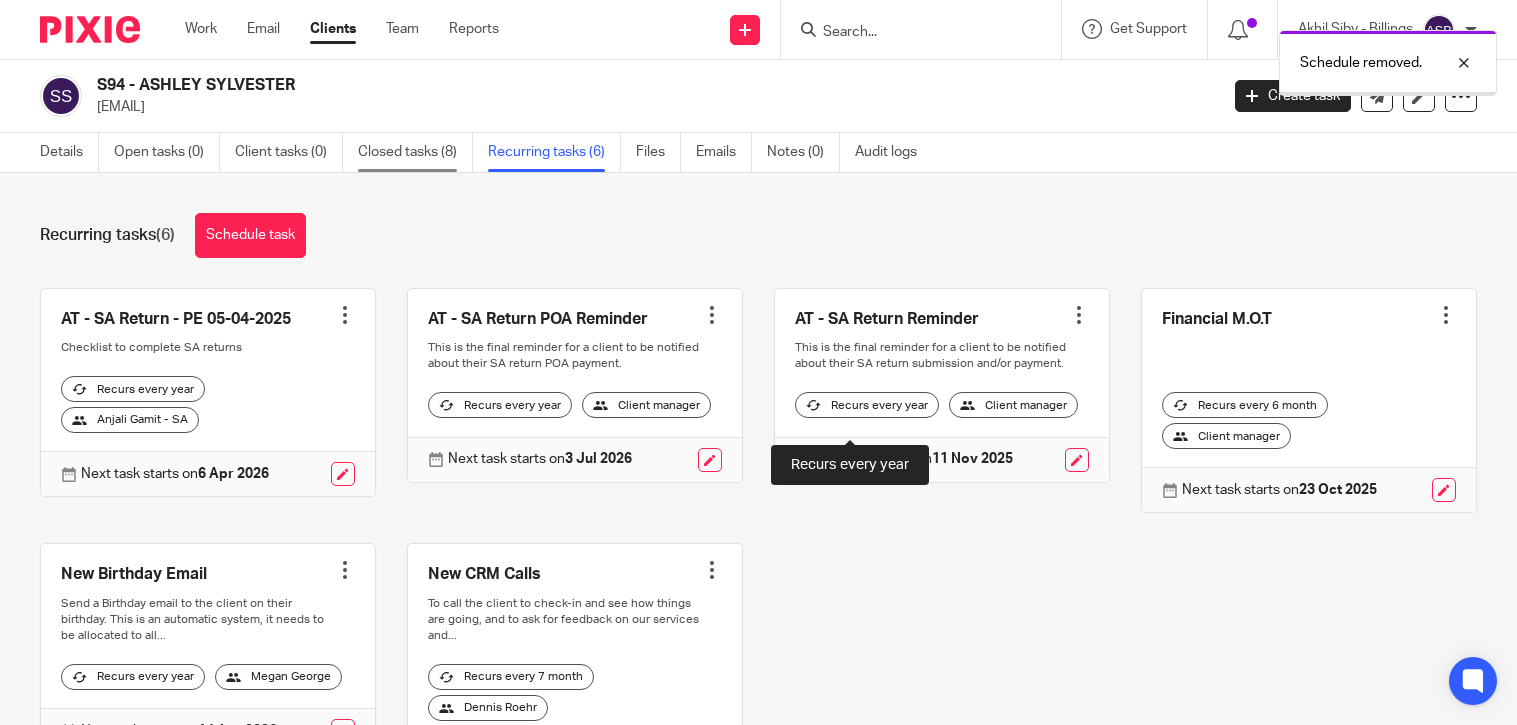 scroll, scrollTop: 0, scrollLeft: 0, axis: both 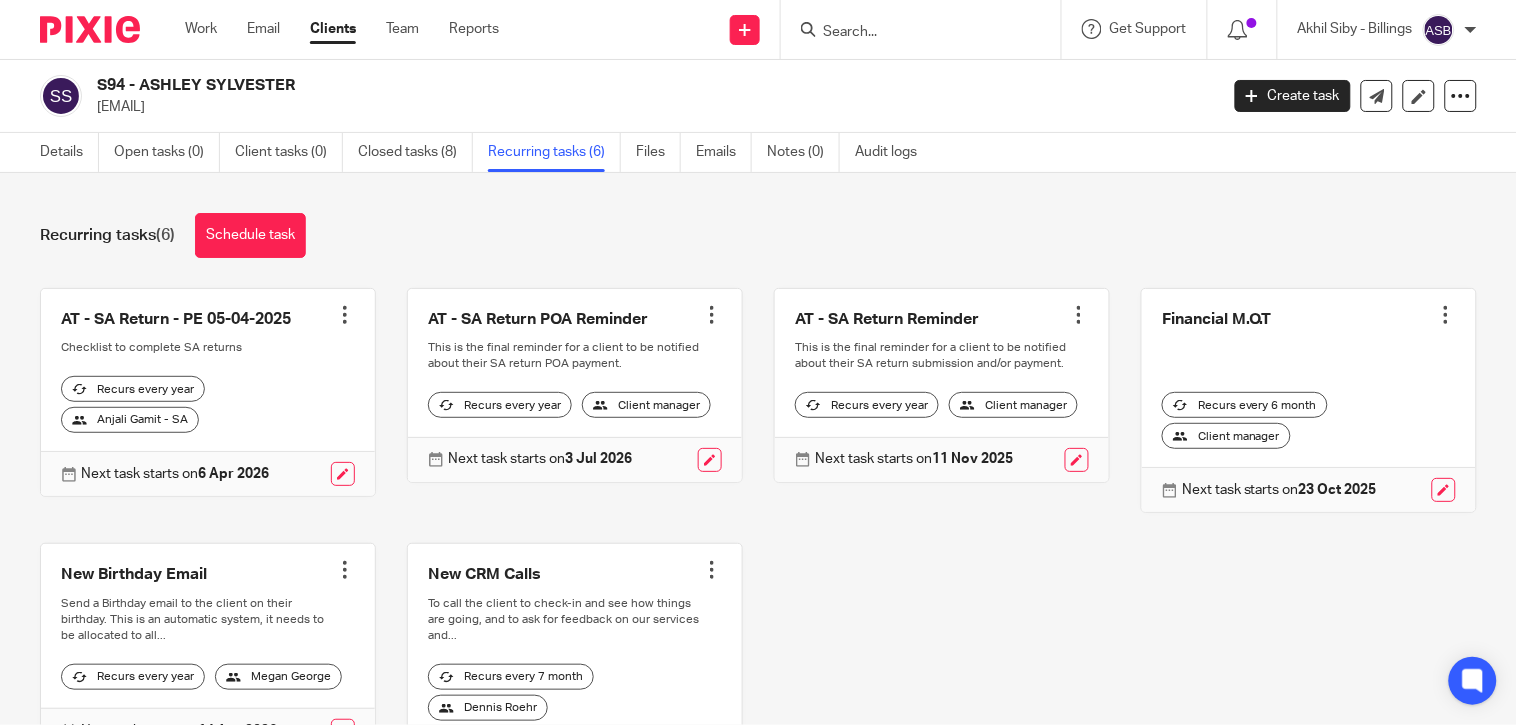 click at bounding box center (927, 29) 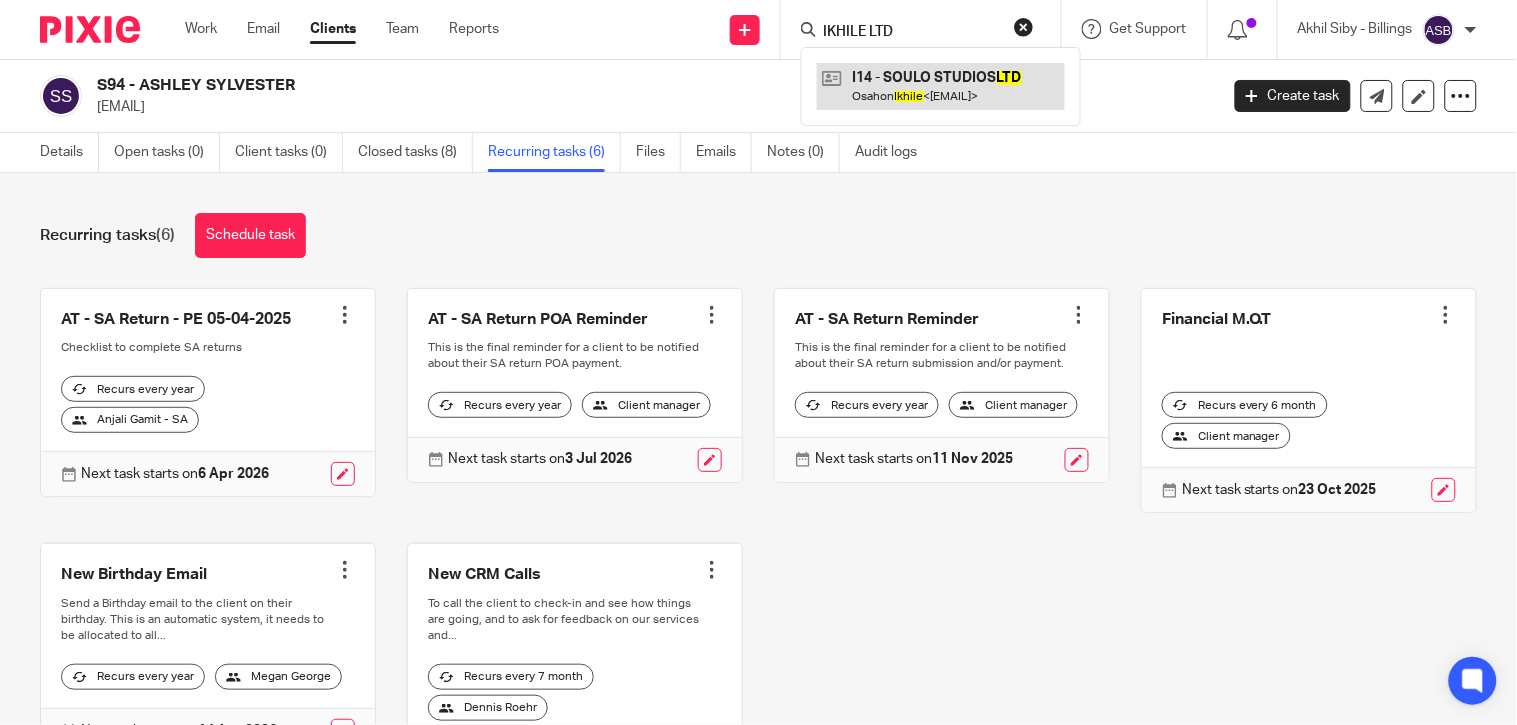 type on "IKHILE LTD" 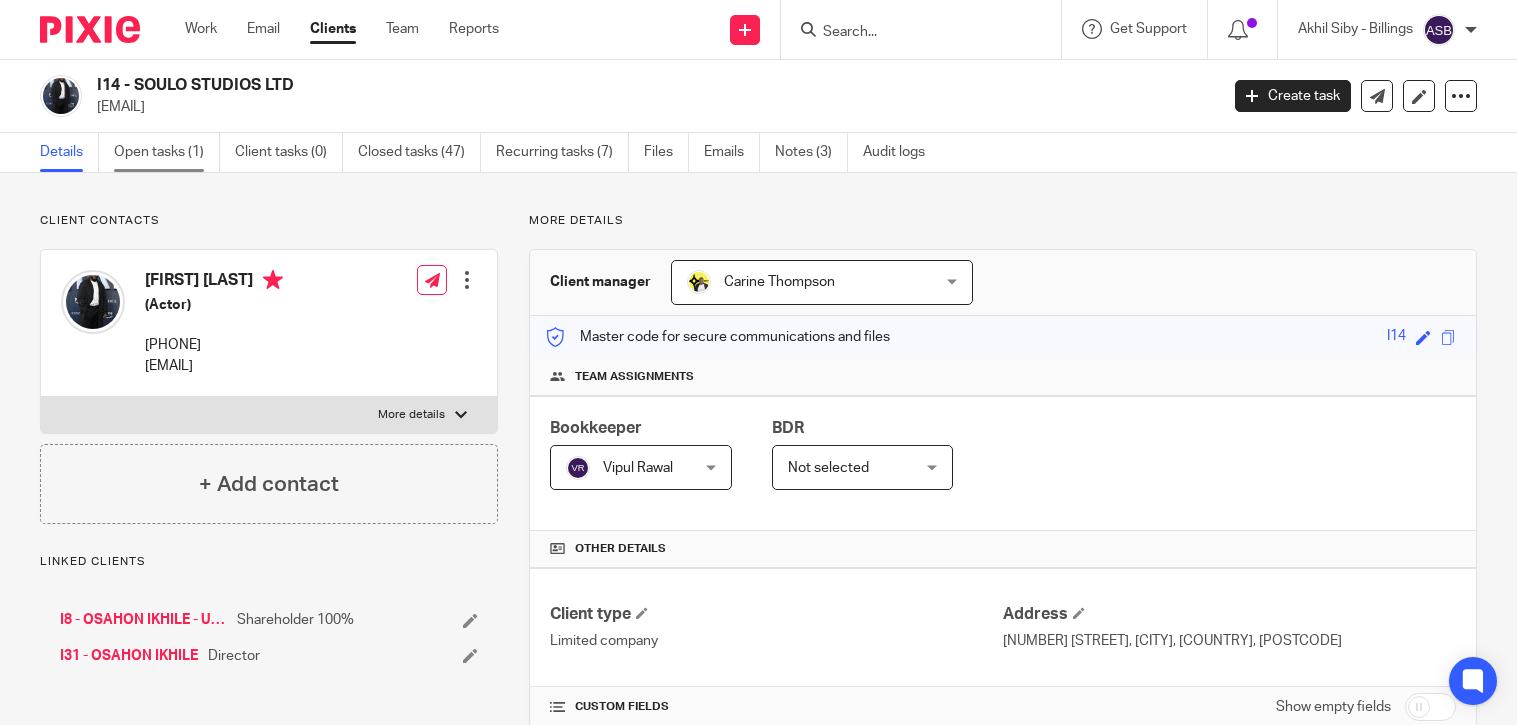 scroll, scrollTop: 0, scrollLeft: 0, axis: both 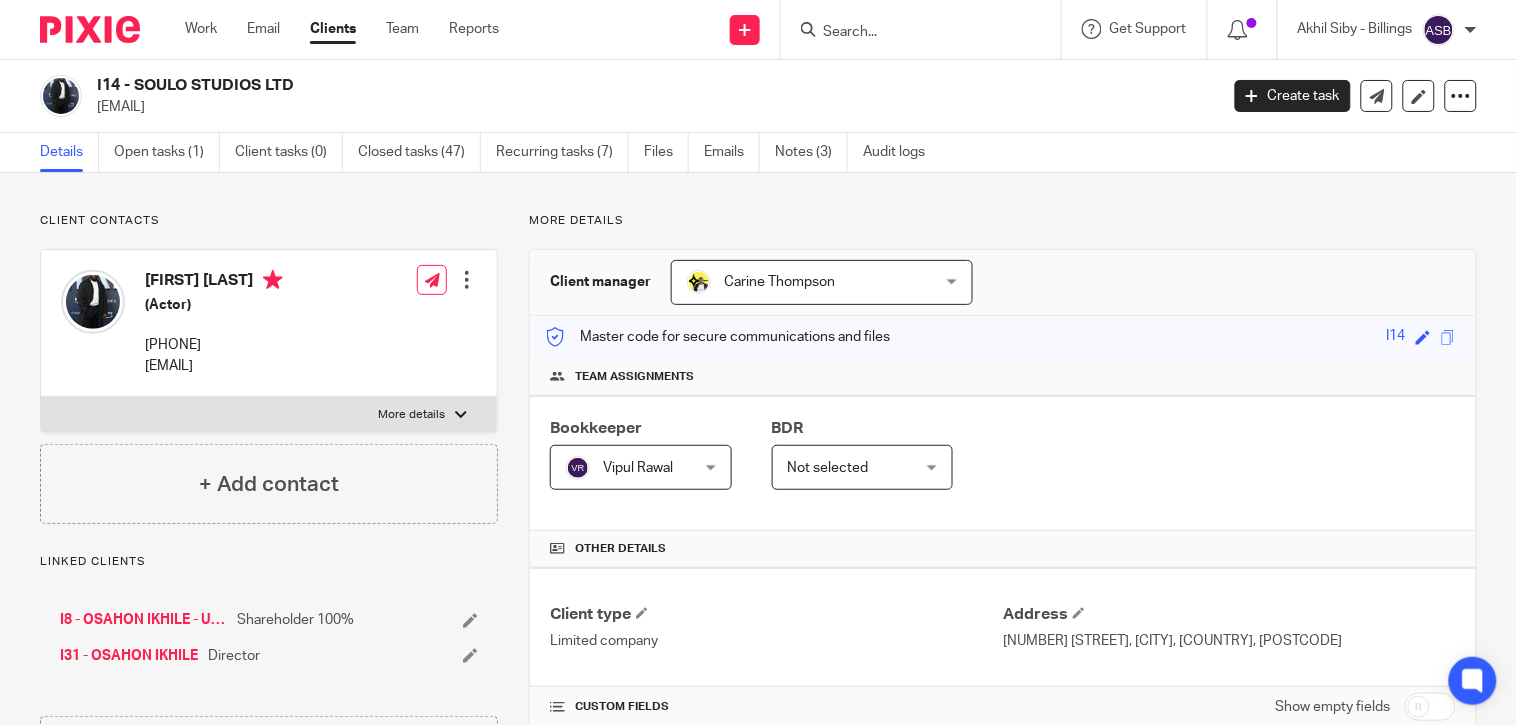click at bounding box center (911, 33) 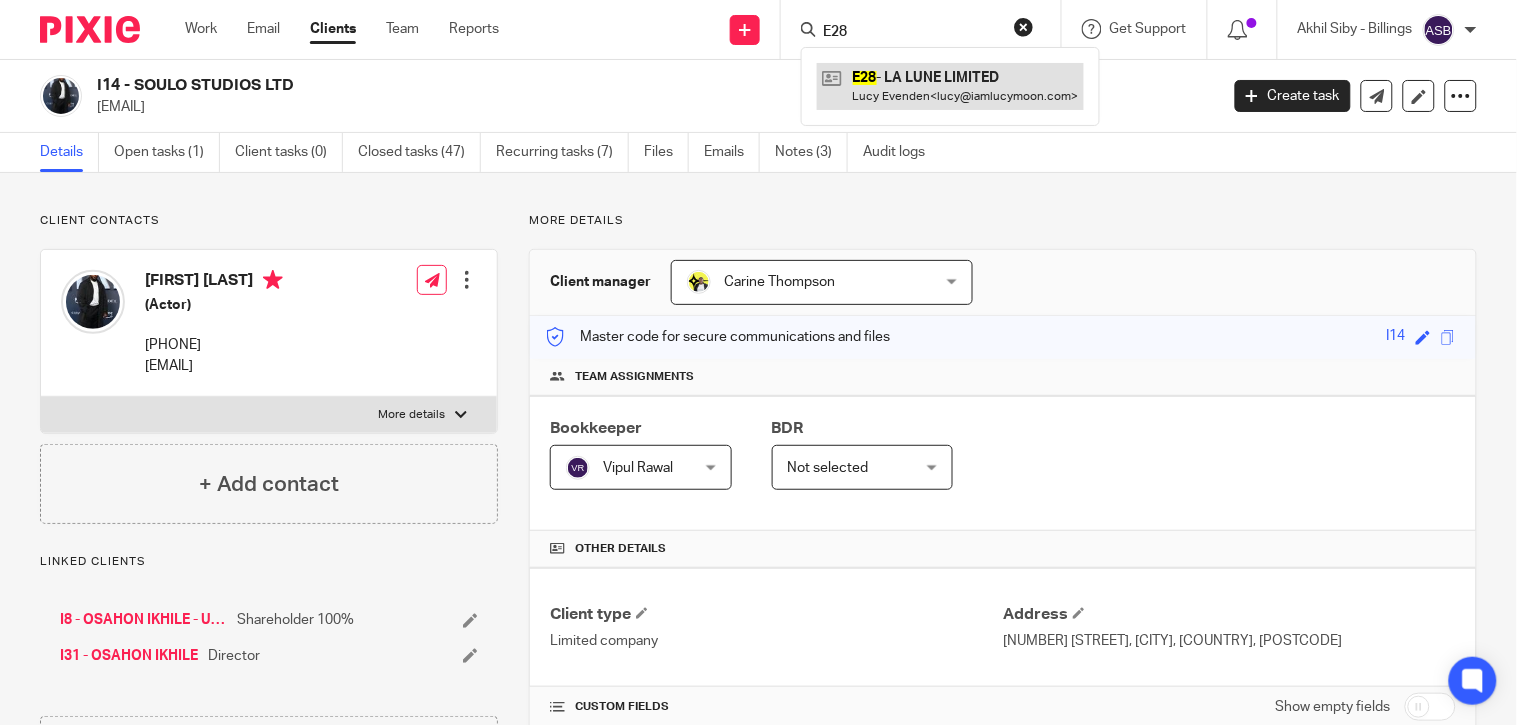 type on "E28" 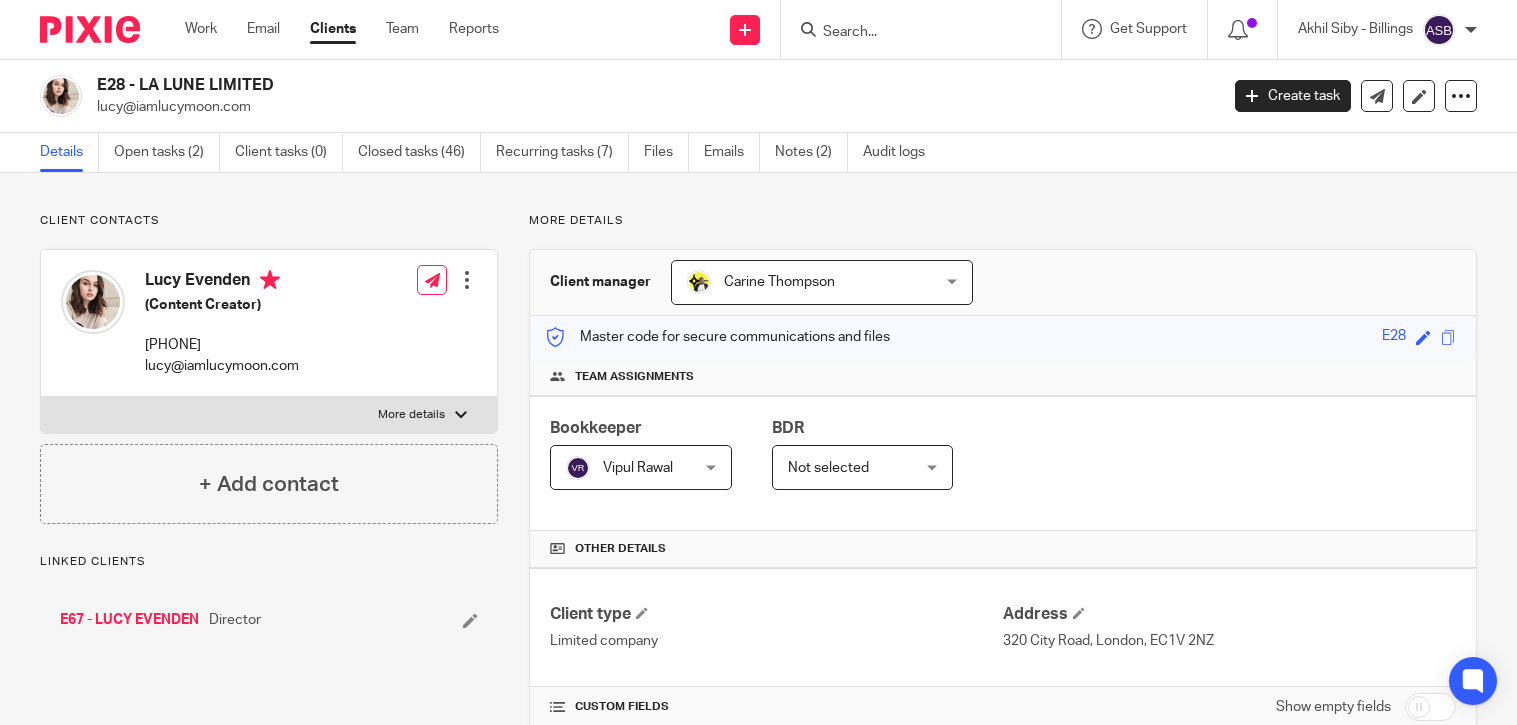 scroll, scrollTop: 0, scrollLeft: 0, axis: both 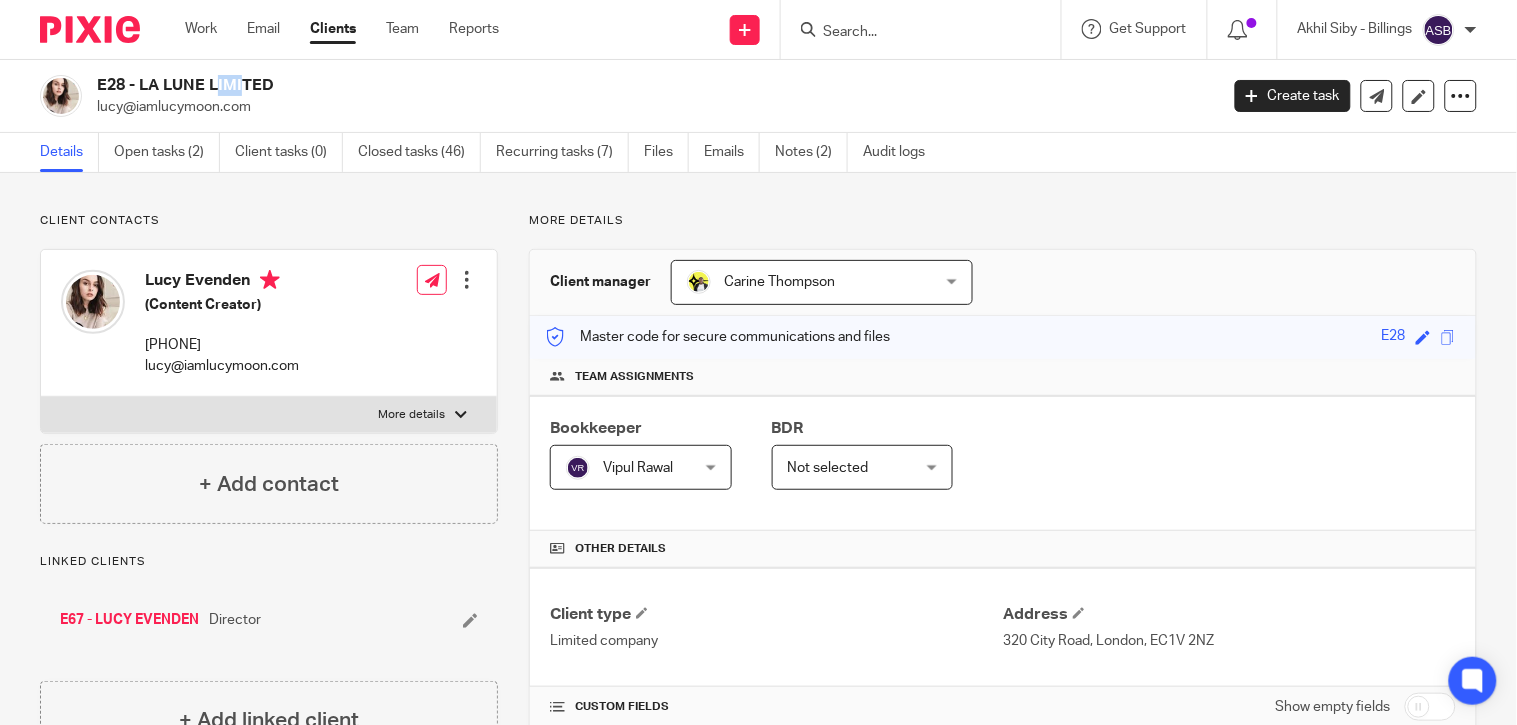 drag, startPoint x: 98, startPoint y: 83, endPoint x: 124, endPoint y: 84, distance: 26.019224 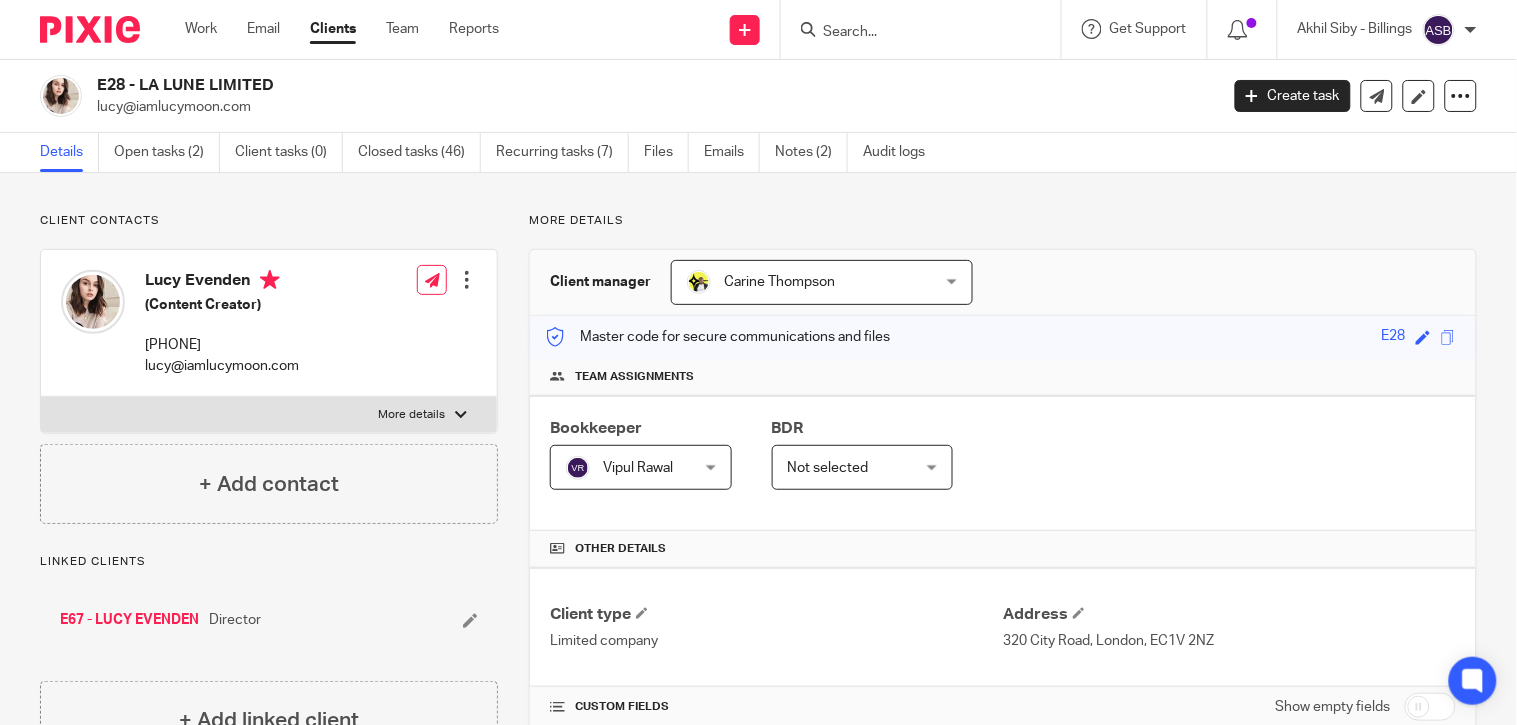 click at bounding box center [911, 33] 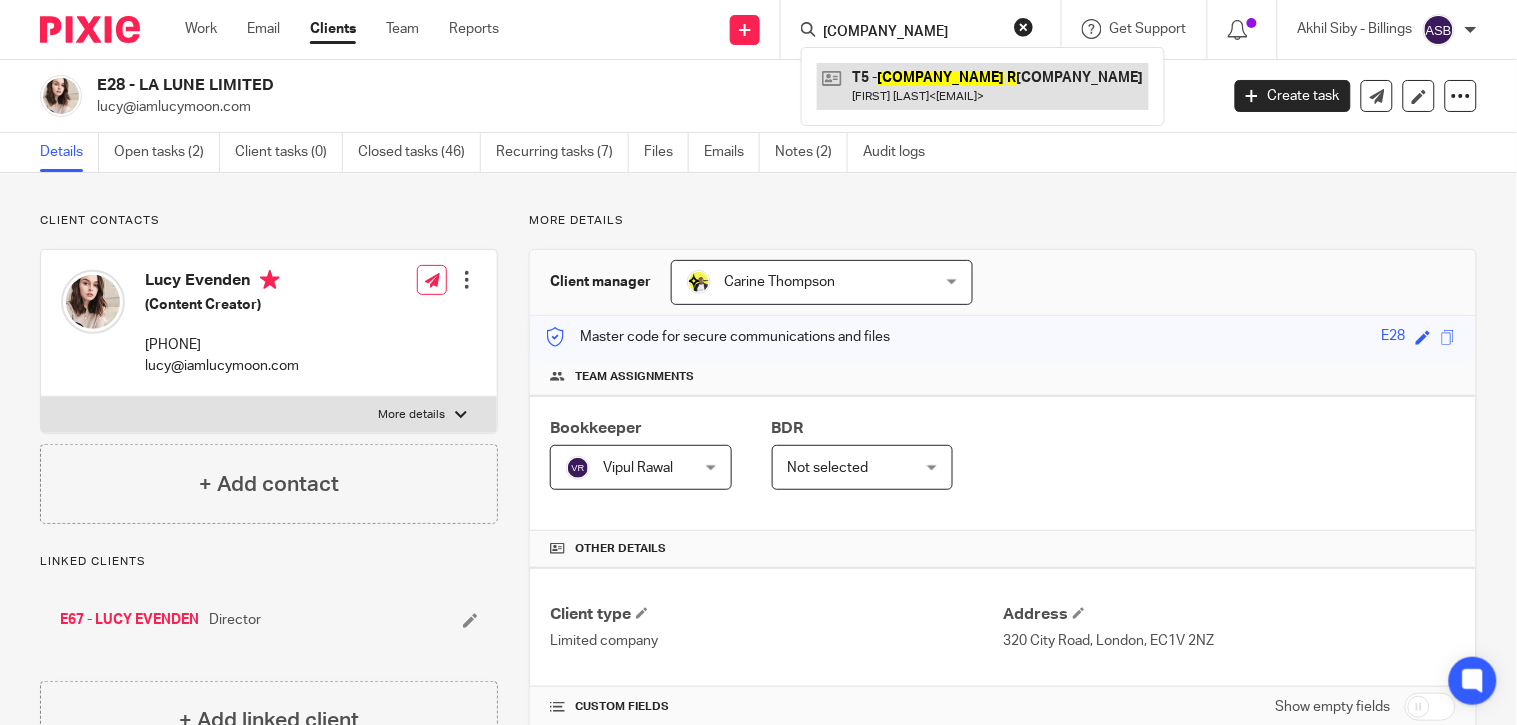 type on "CONCORDIA R" 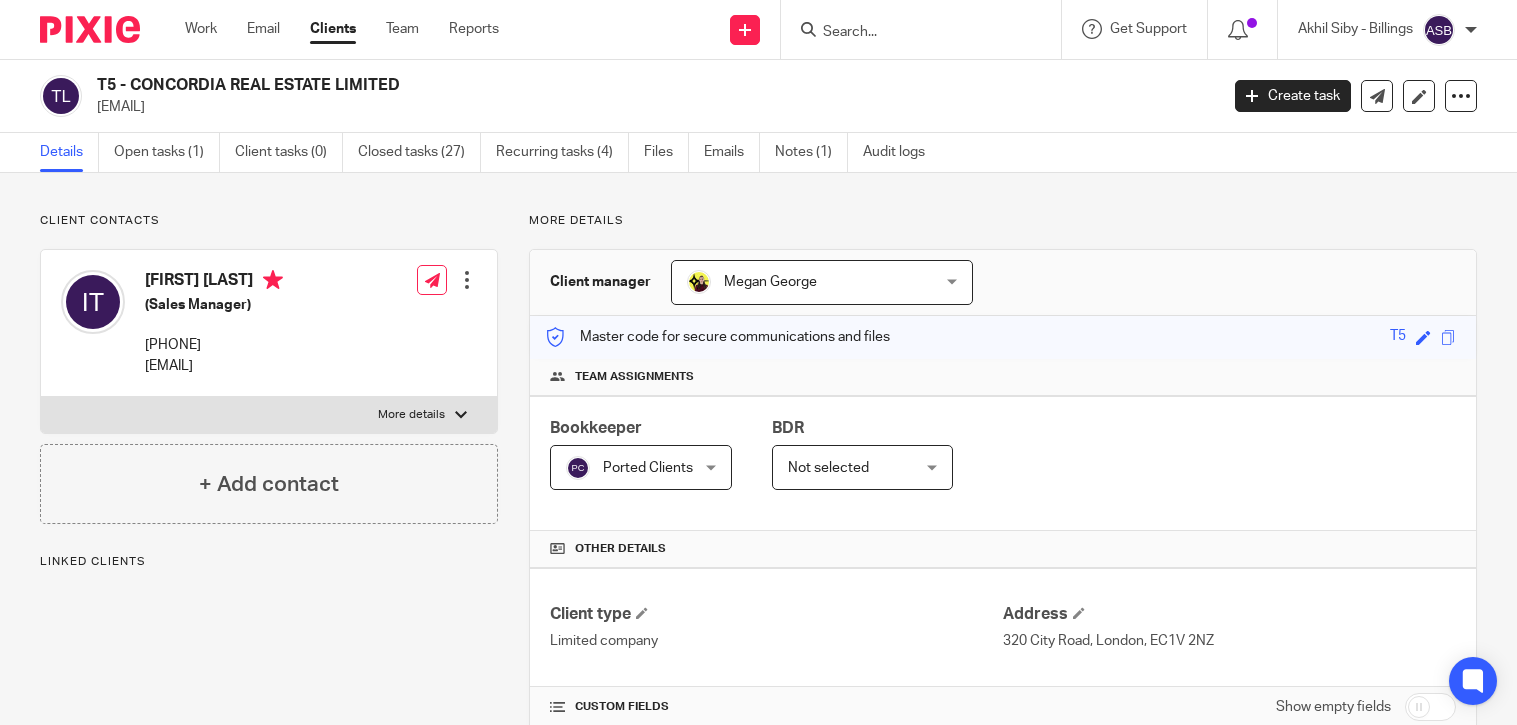 scroll, scrollTop: 0, scrollLeft: 0, axis: both 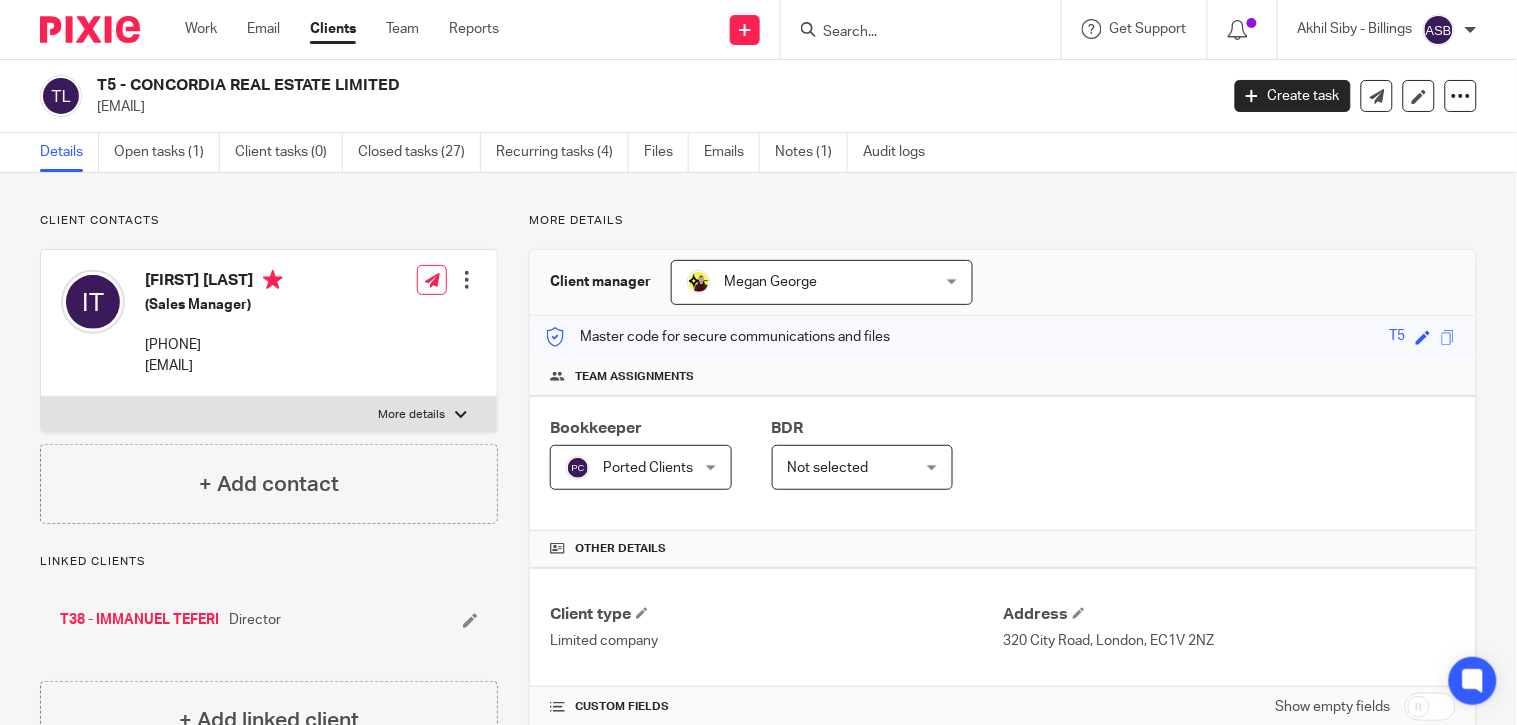click at bounding box center [911, 33] 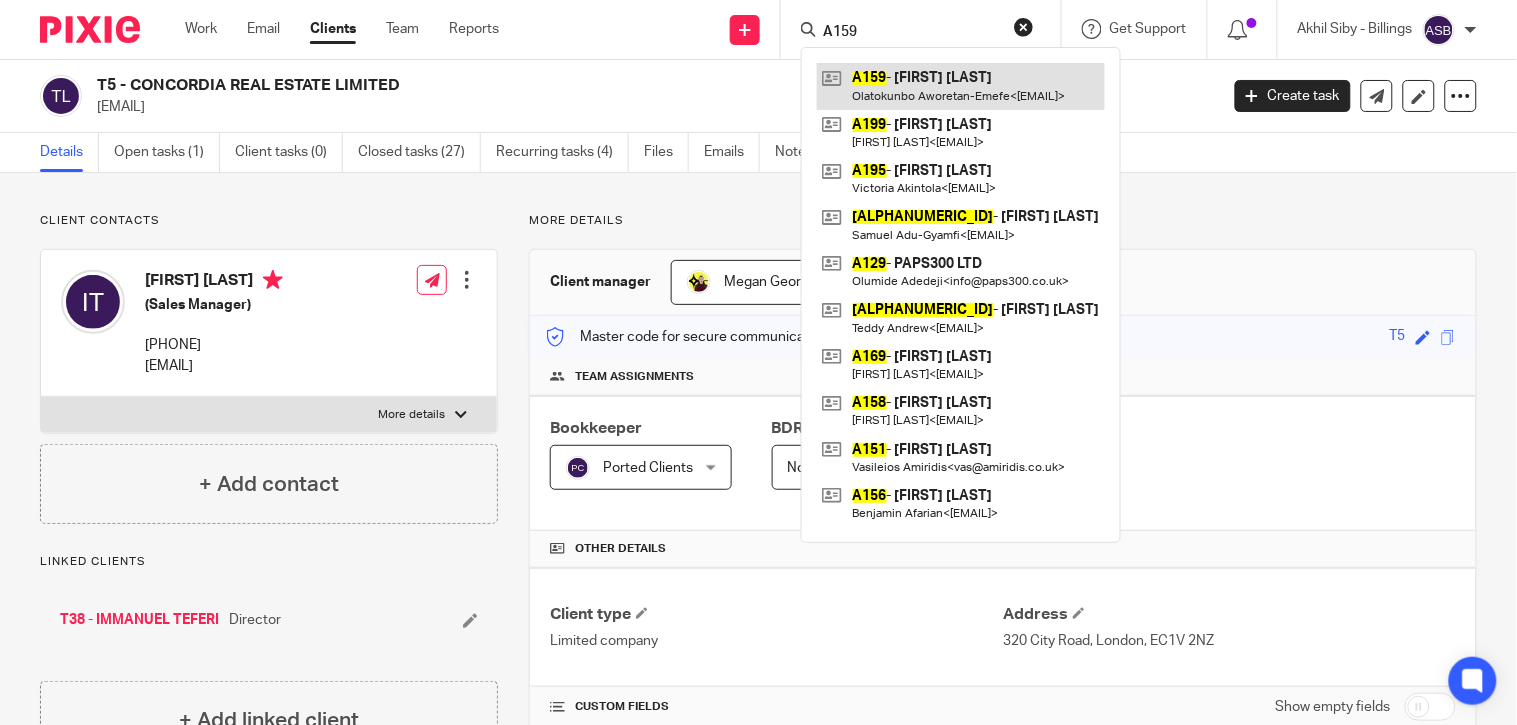 type on "A159" 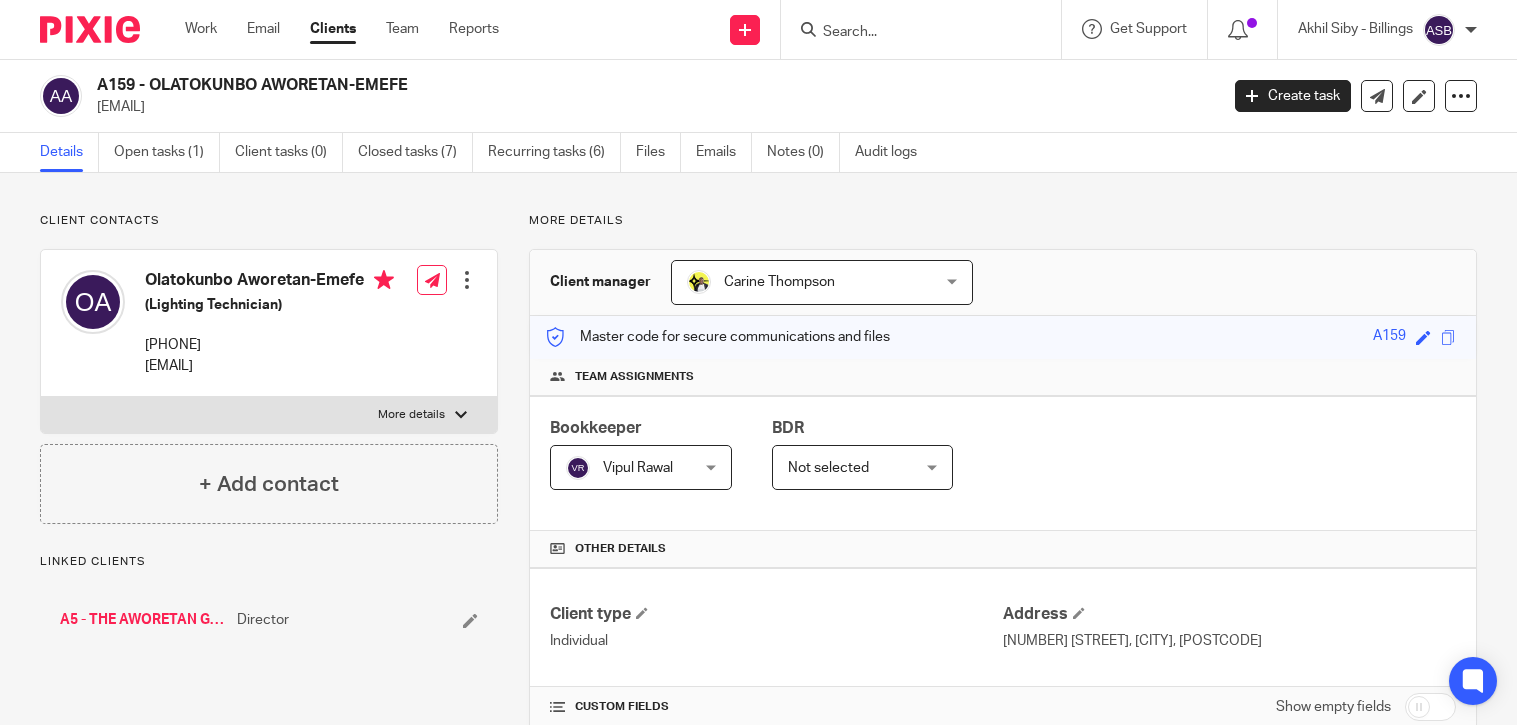 scroll, scrollTop: 0, scrollLeft: 0, axis: both 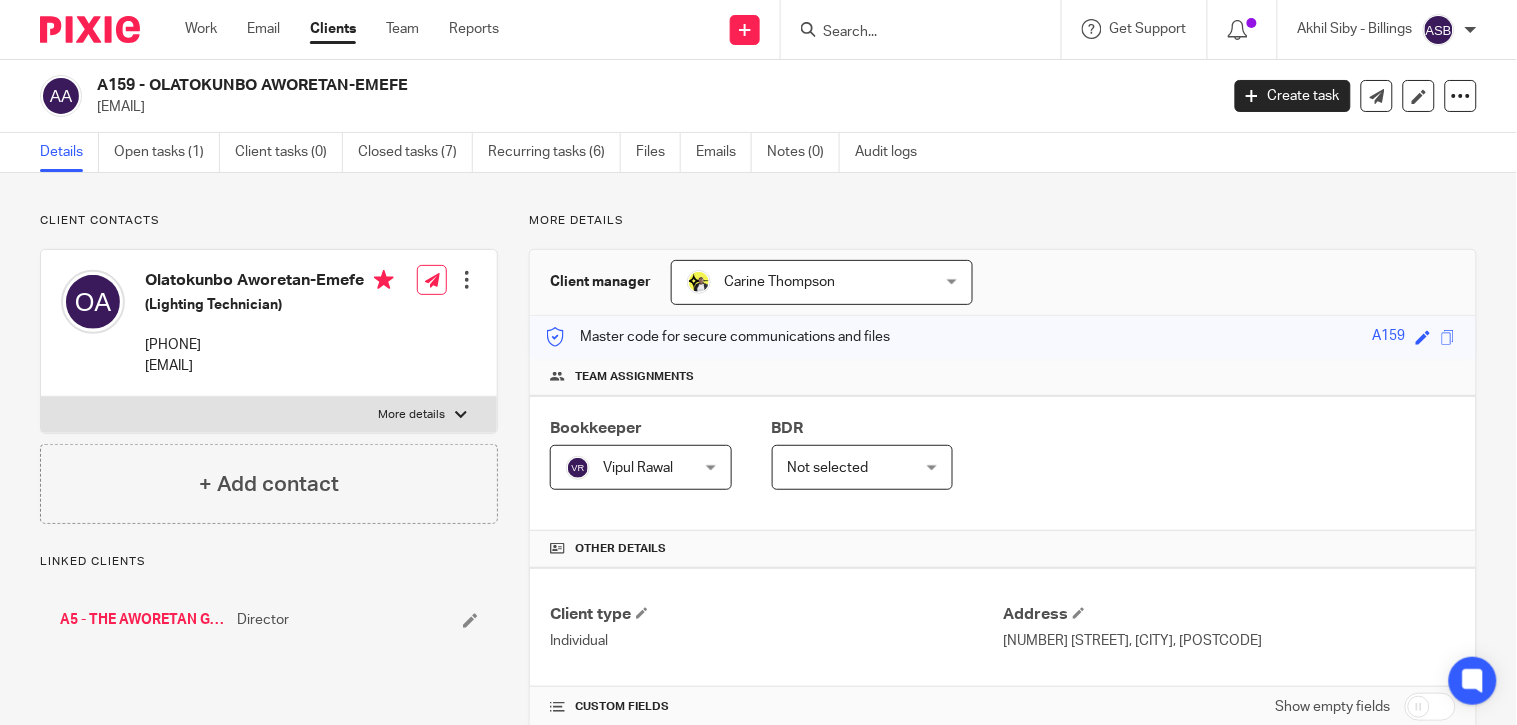 click on "A159 - OLATOKUNBO AWORETAN-EMEFE" at bounding box center (540, 85) 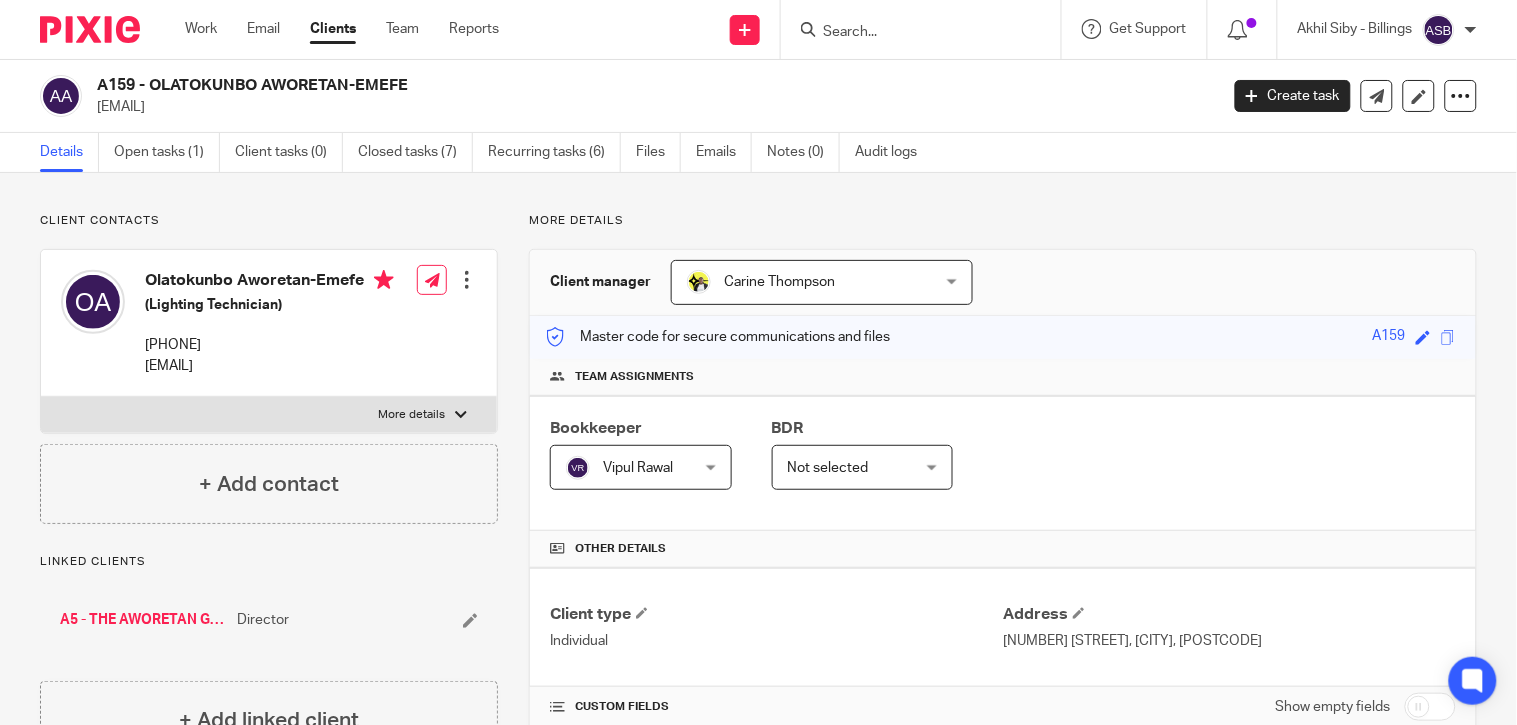 click at bounding box center [911, 33] 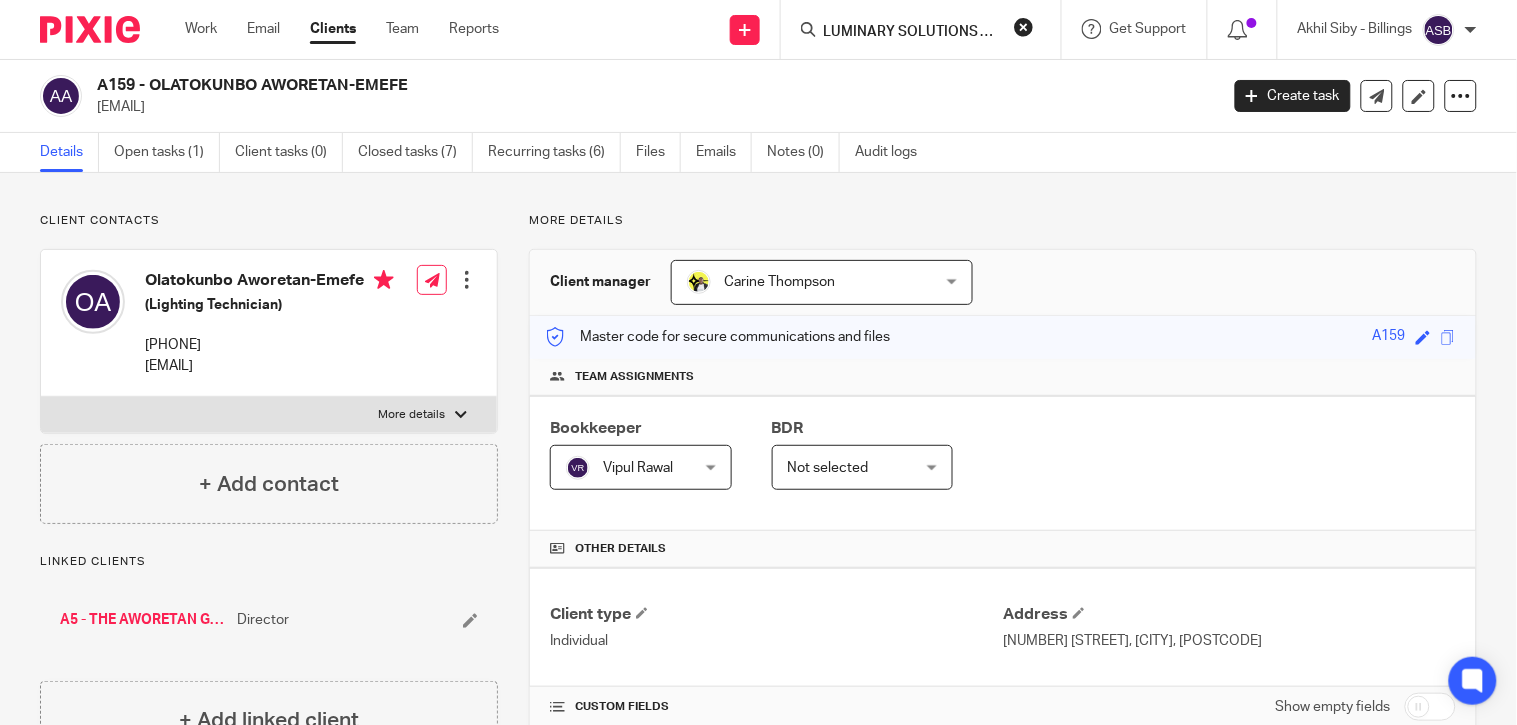scroll, scrollTop: 0, scrollLeft: 3, axis: horizontal 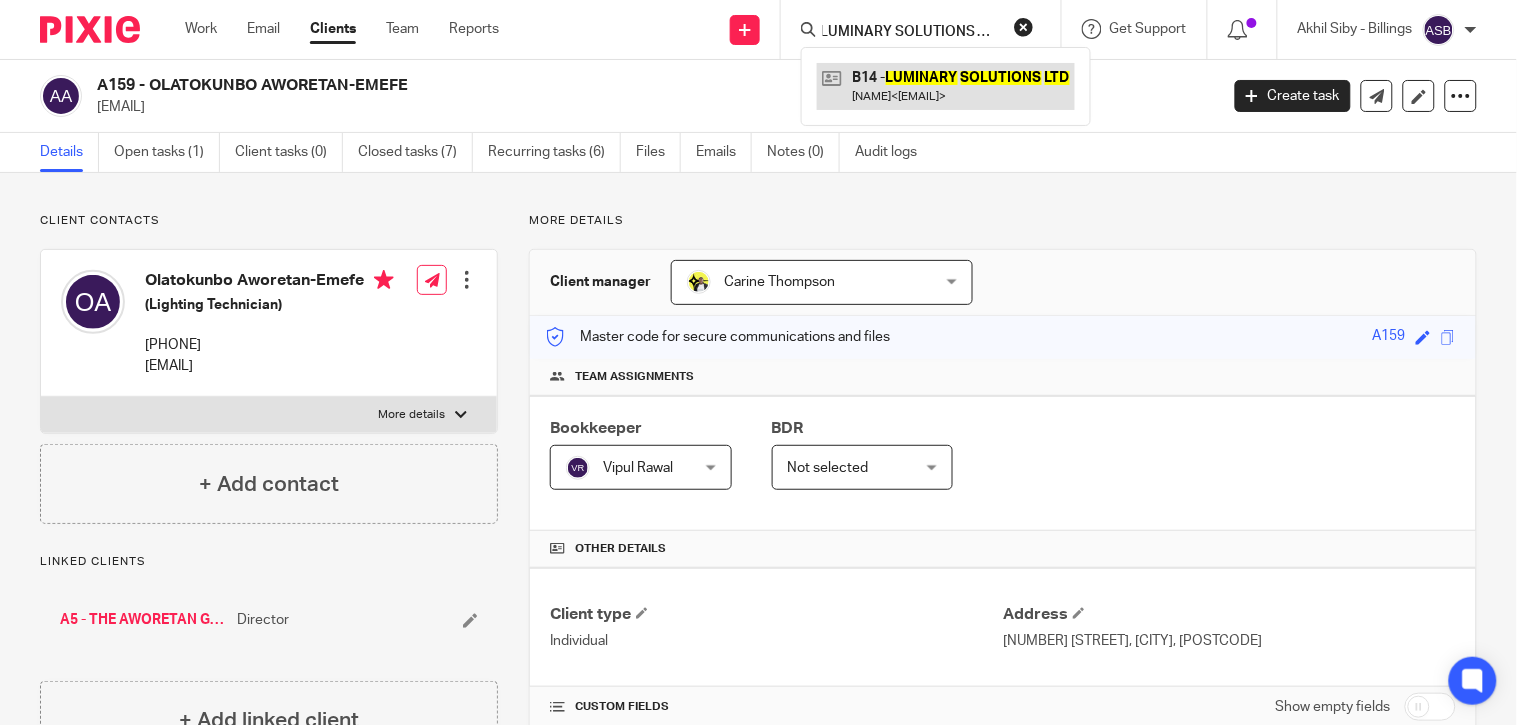 type on "LUMINARY SOLUTIONS LTD" 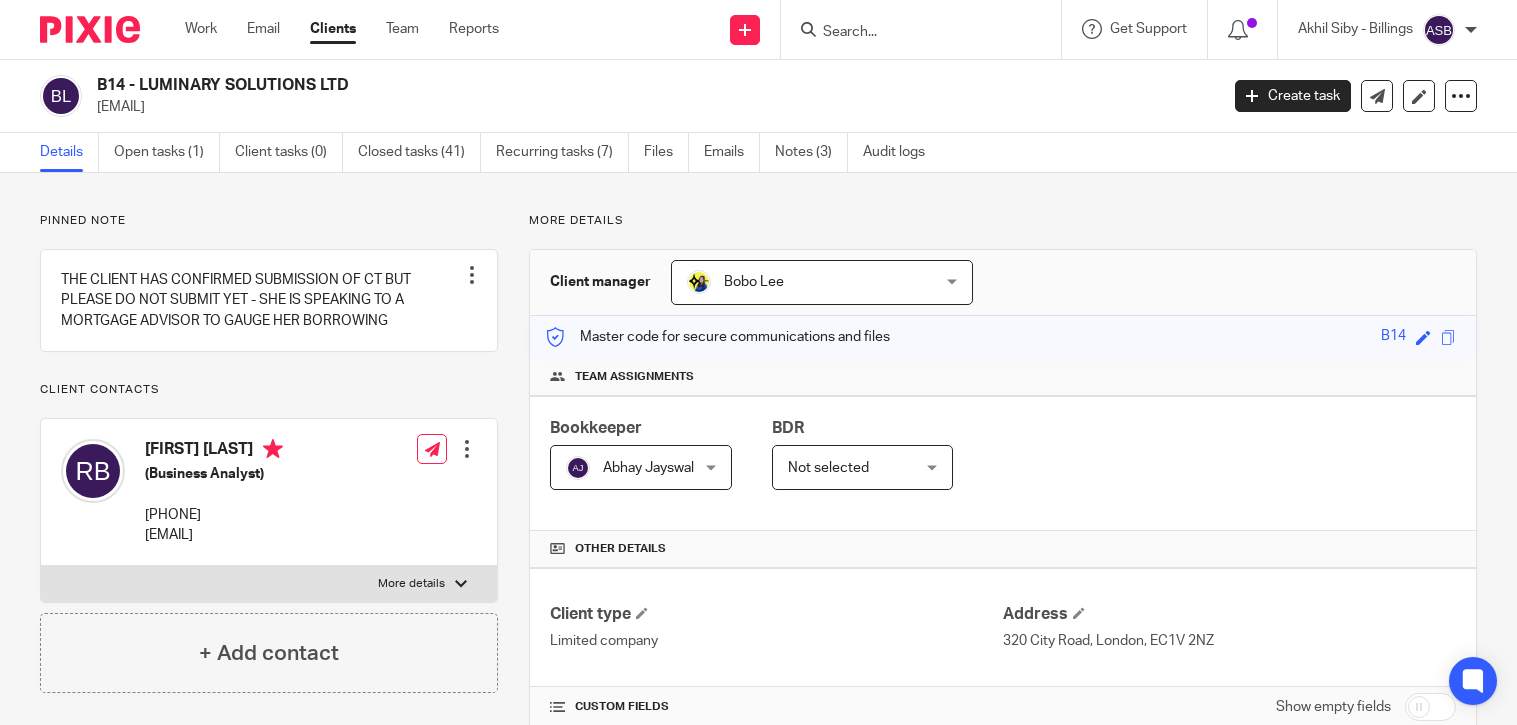 scroll, scrollTop: 0, scrollLeft: 0, axis: both 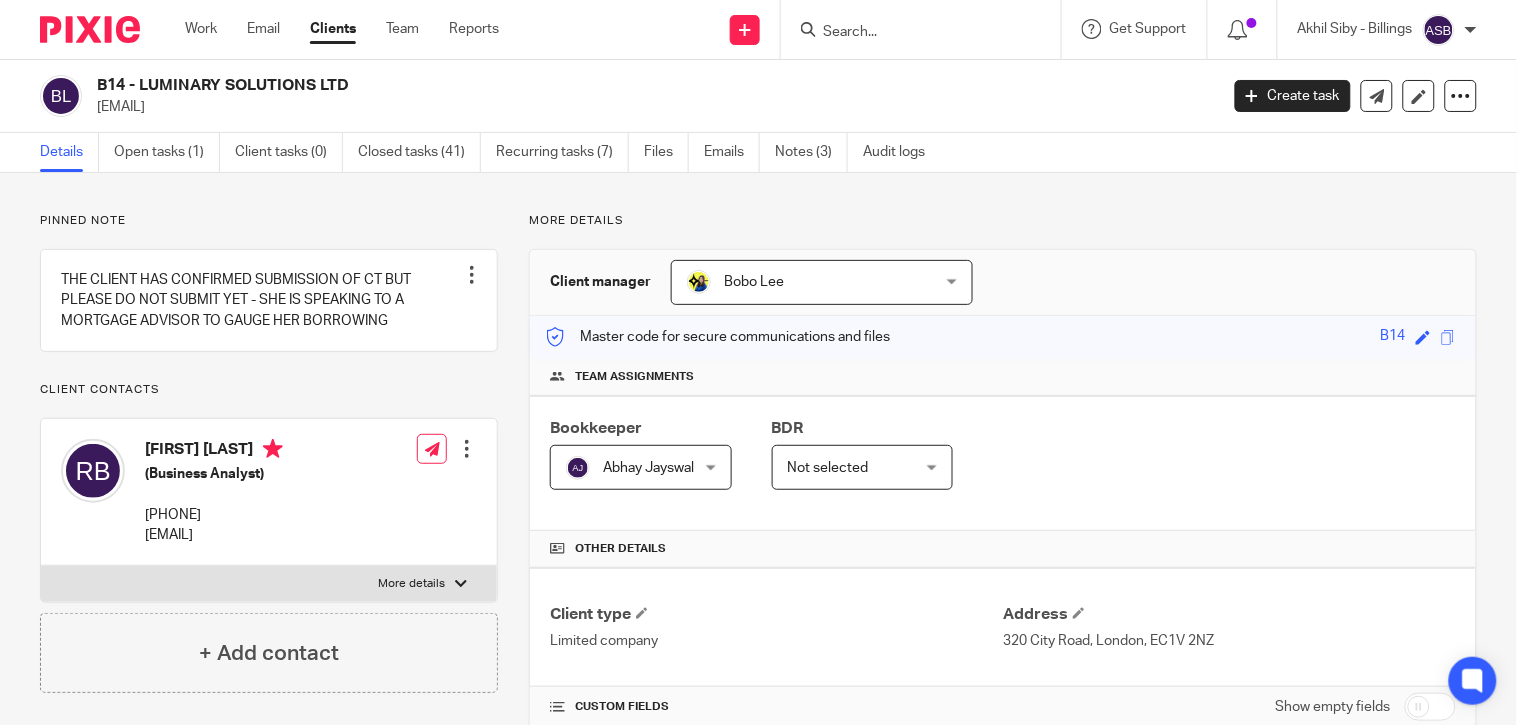 click at bounding box center (927, 29) 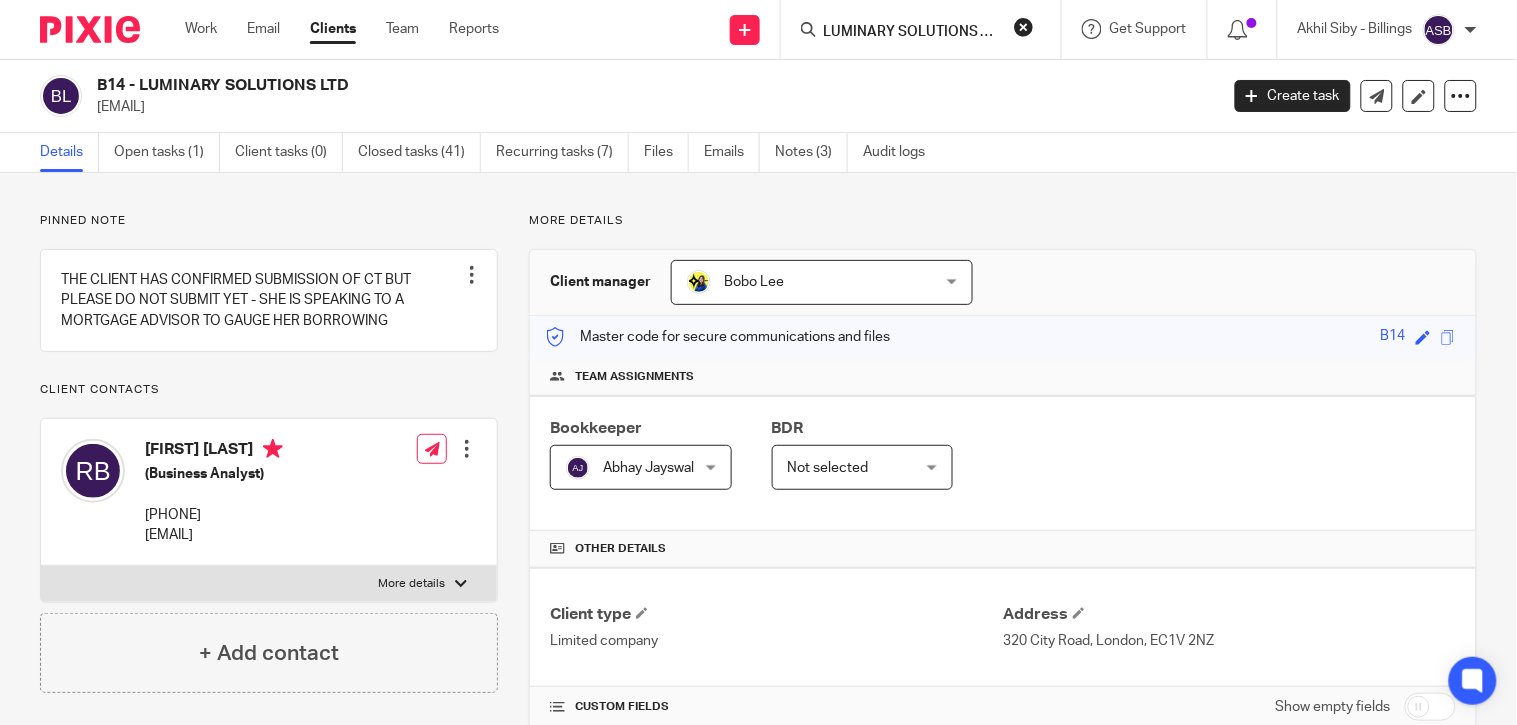 scroll, scrollTop: 0, scrollLeft: 3, axis: horizontal 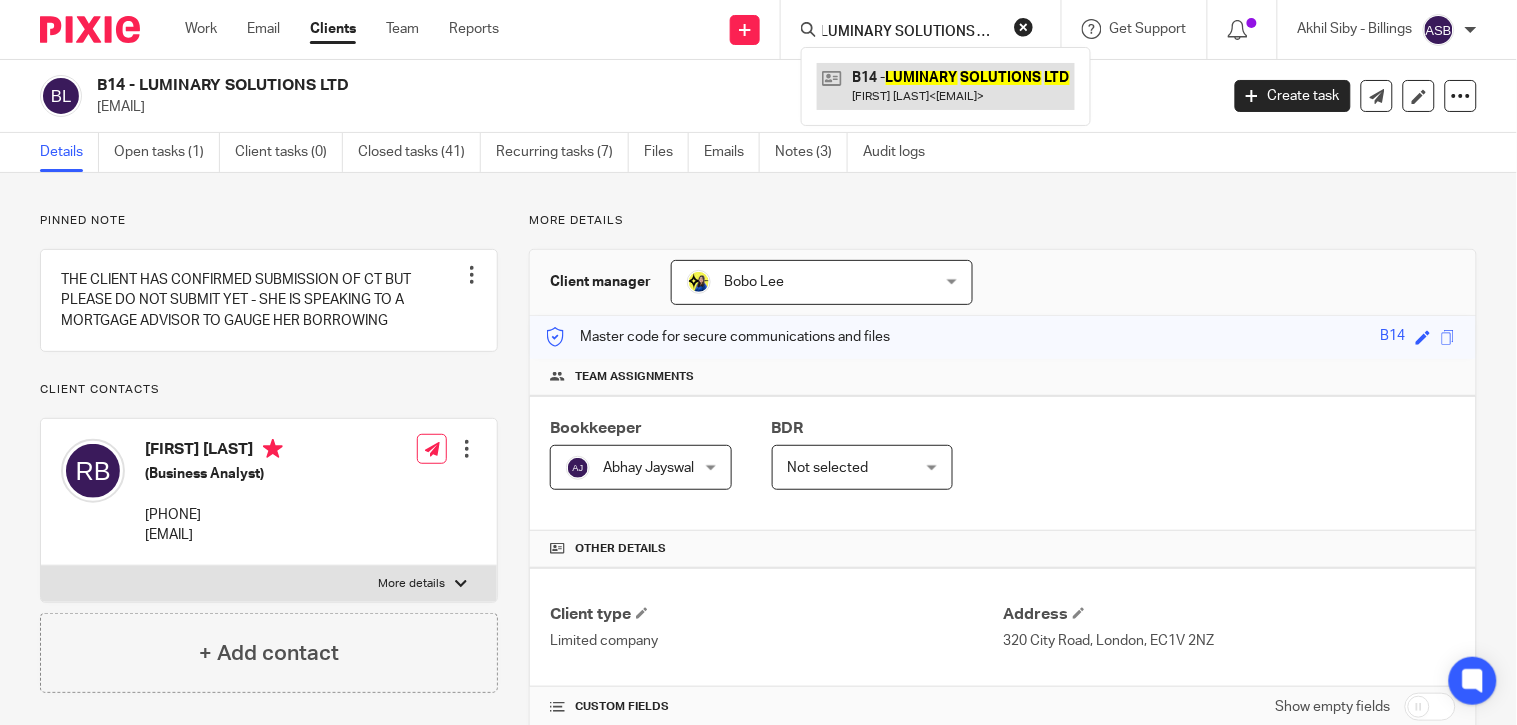 type on "LUMINARY SOLUTIONS LTD" 